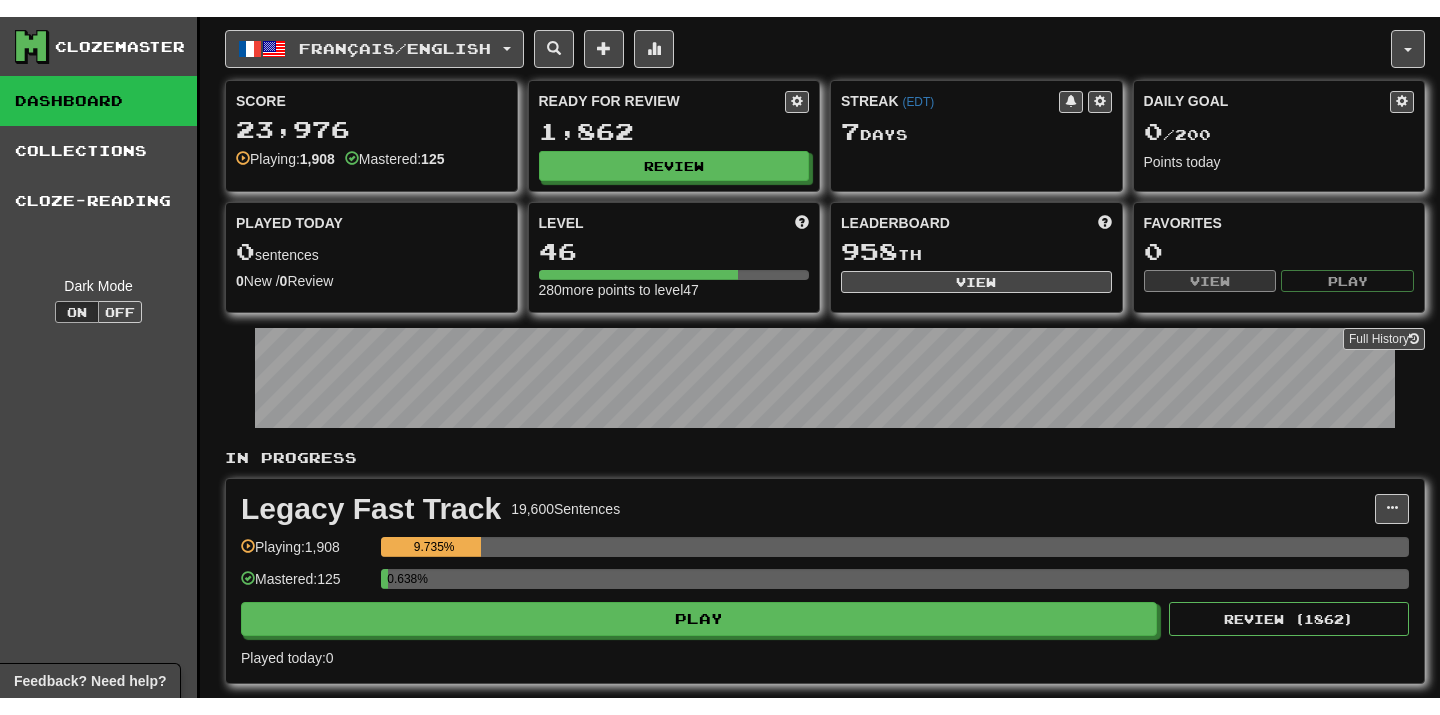 scroll, scrollTop: 0, scrollLeft: 0, axis: both 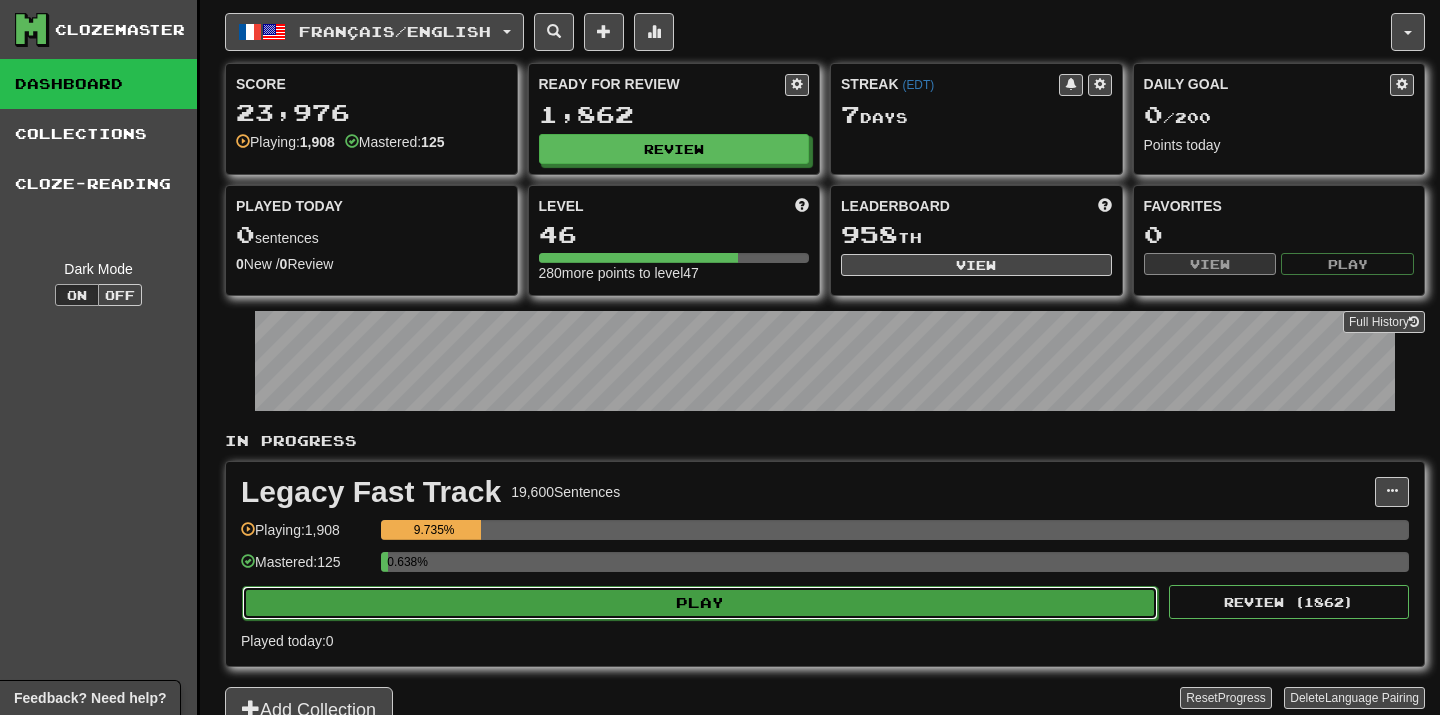 click on "Play" at bounding box center (700, 603) 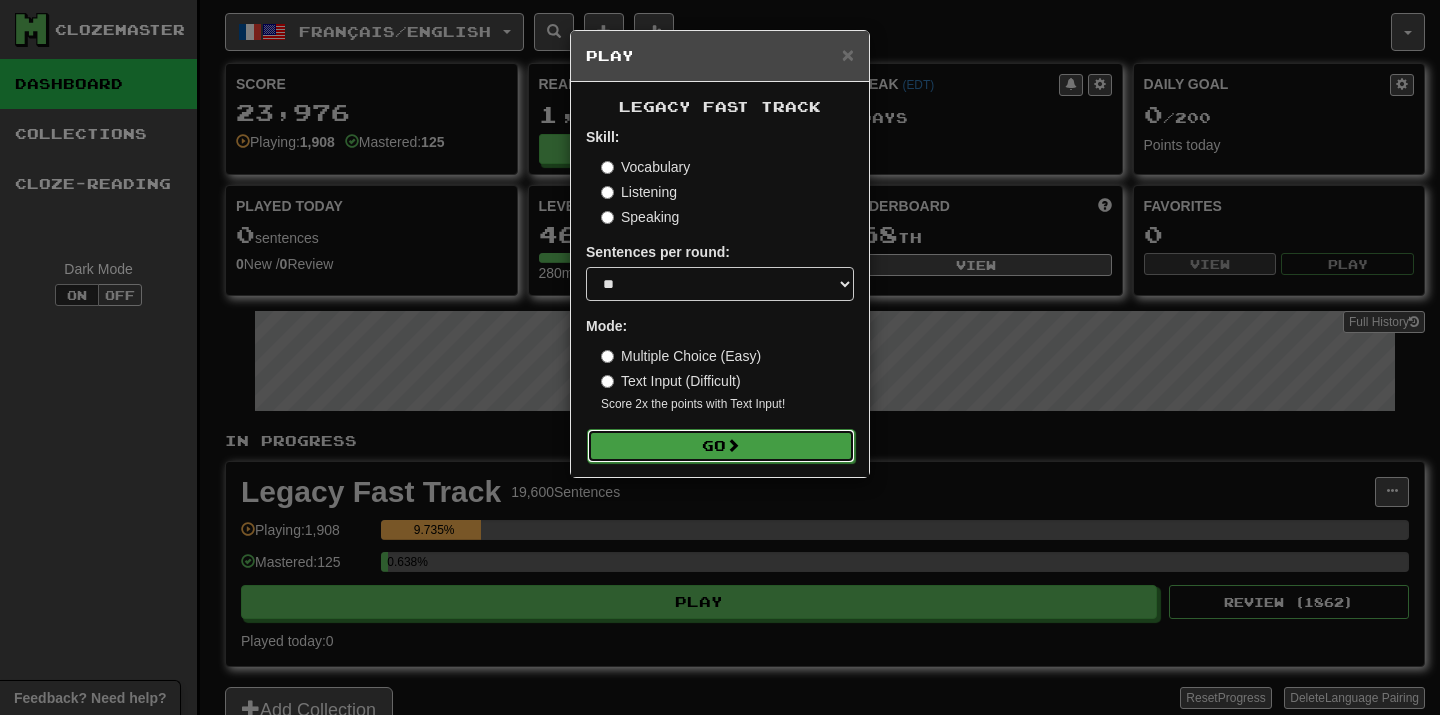 click on "Go" at bounding box center [721, 446] 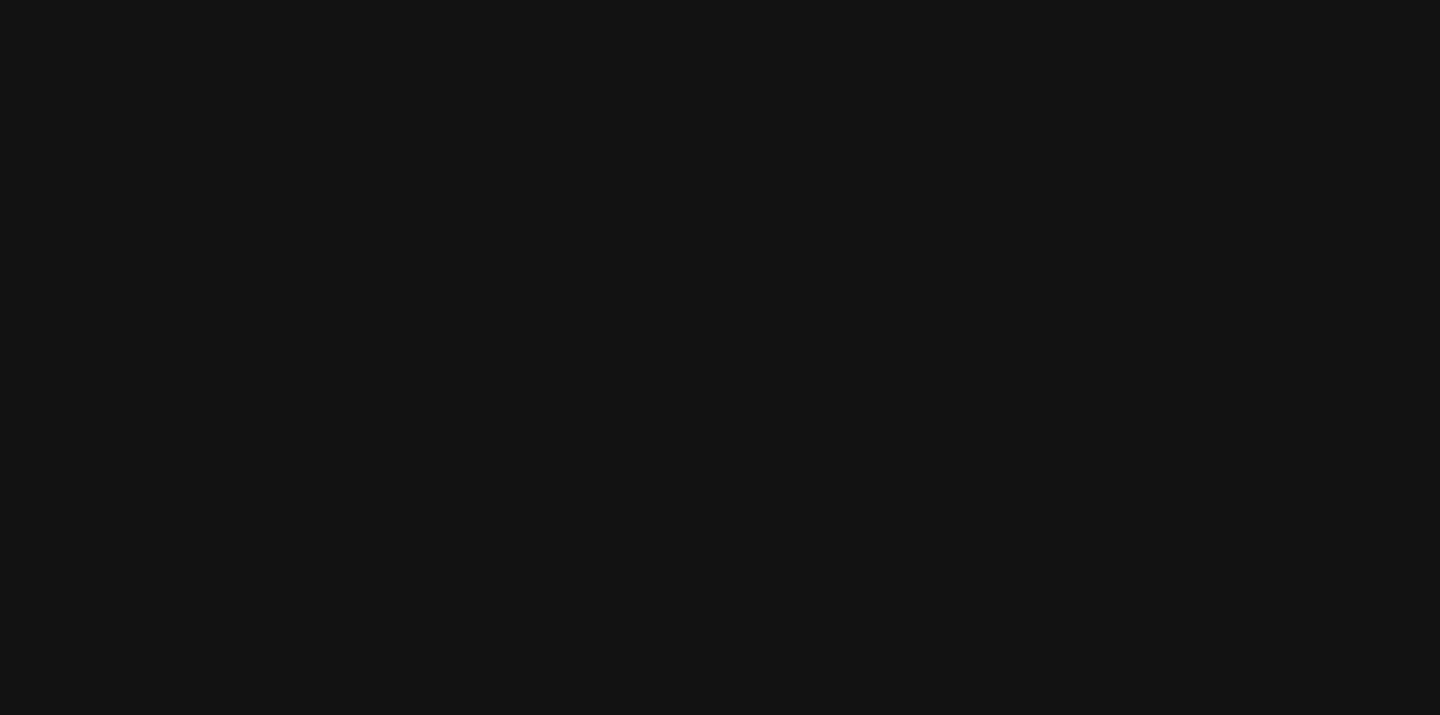 scroll, scrollTop: 0, scrollLeft: 0, axis: both 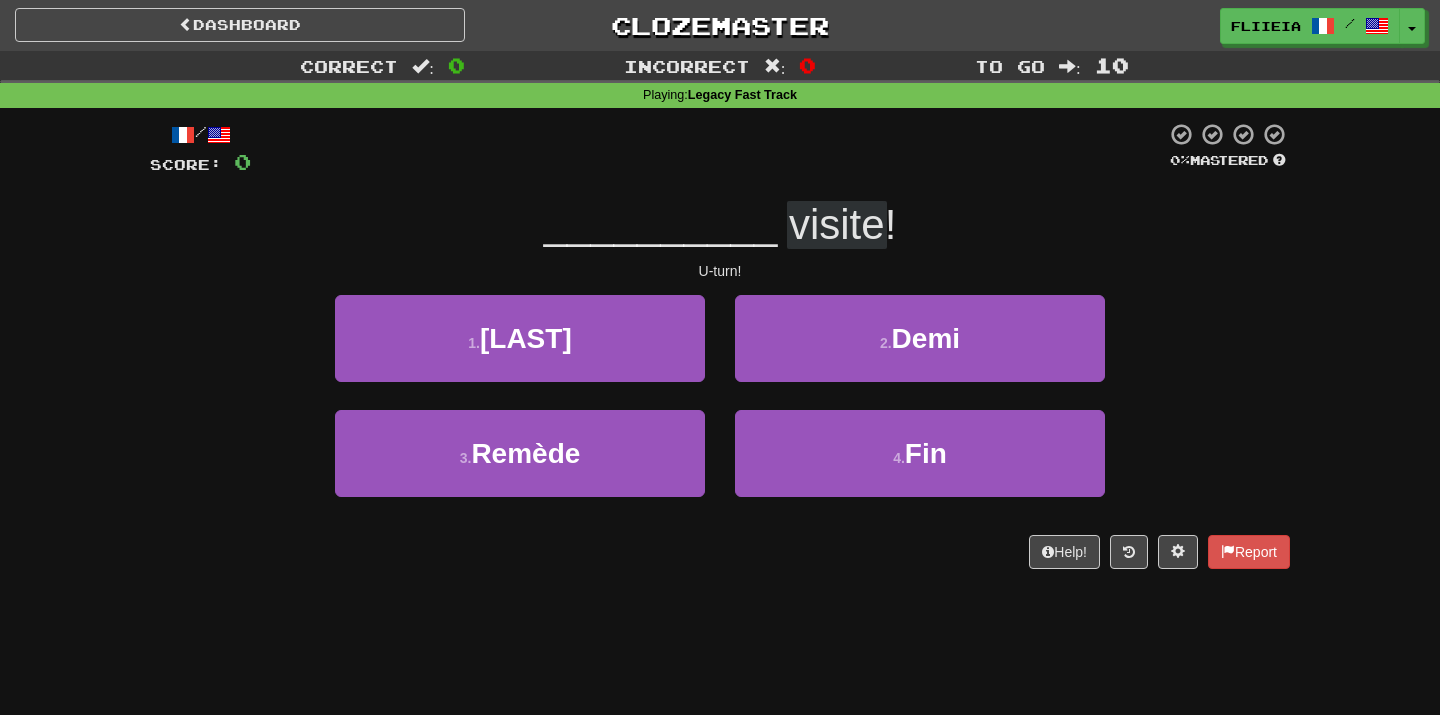 click on "1 .  Sierra" at bounding box center (520, 352) 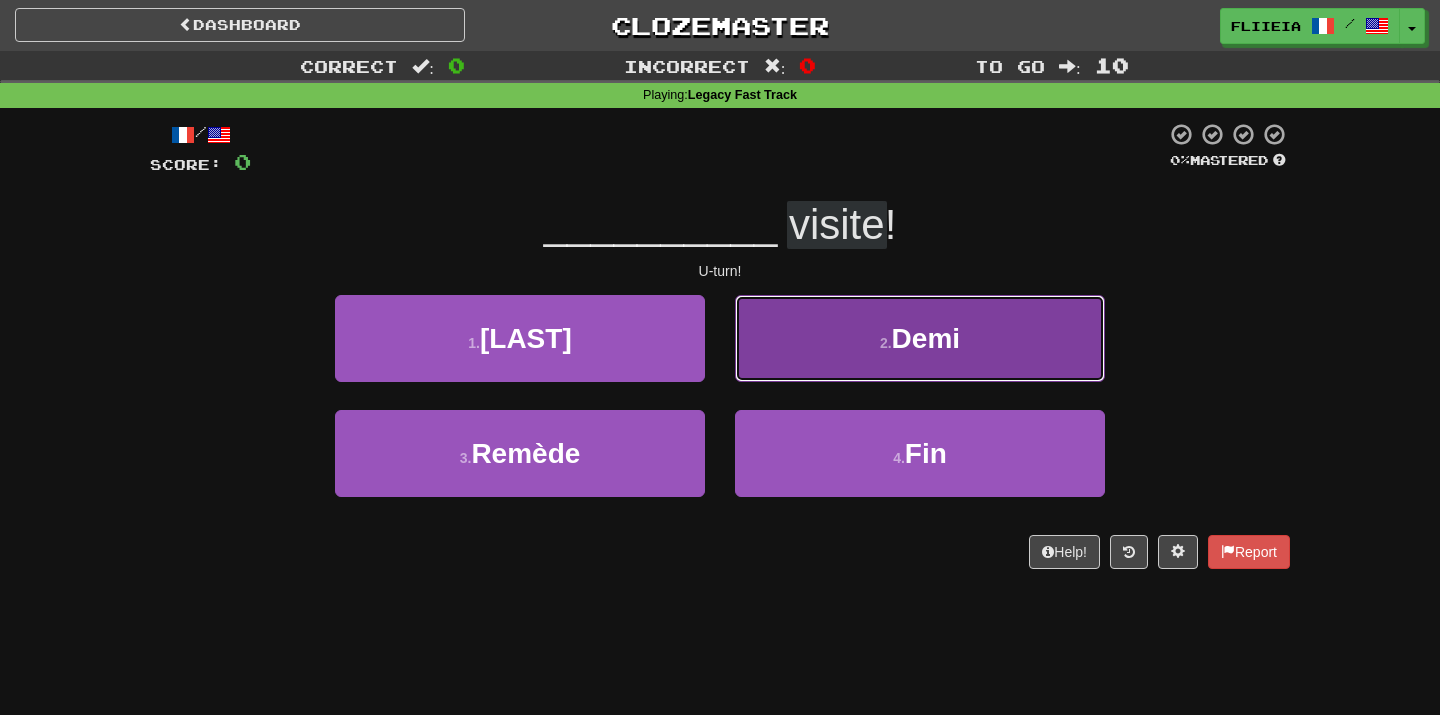 click on "2 .  Demi" at bounding box center [920, 338] 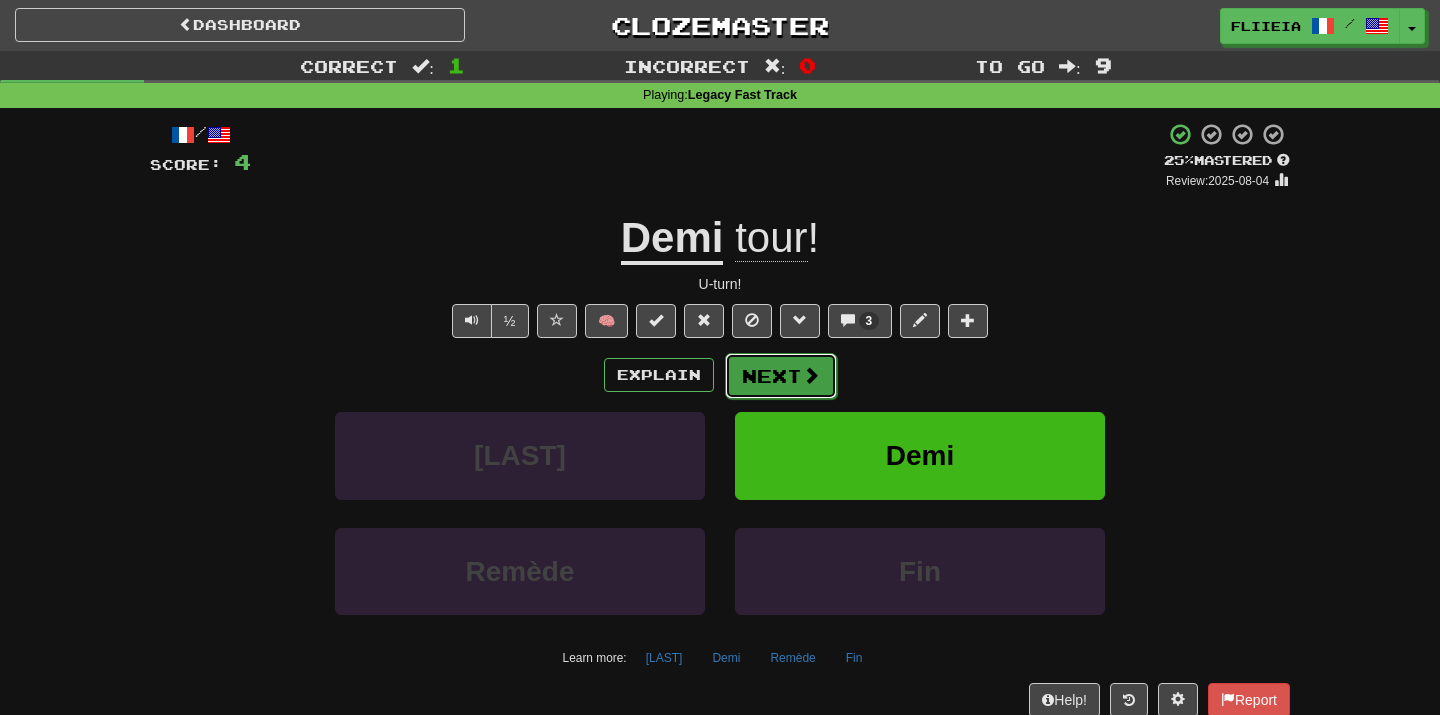 click on "Next" at bounding box center [781, 376] 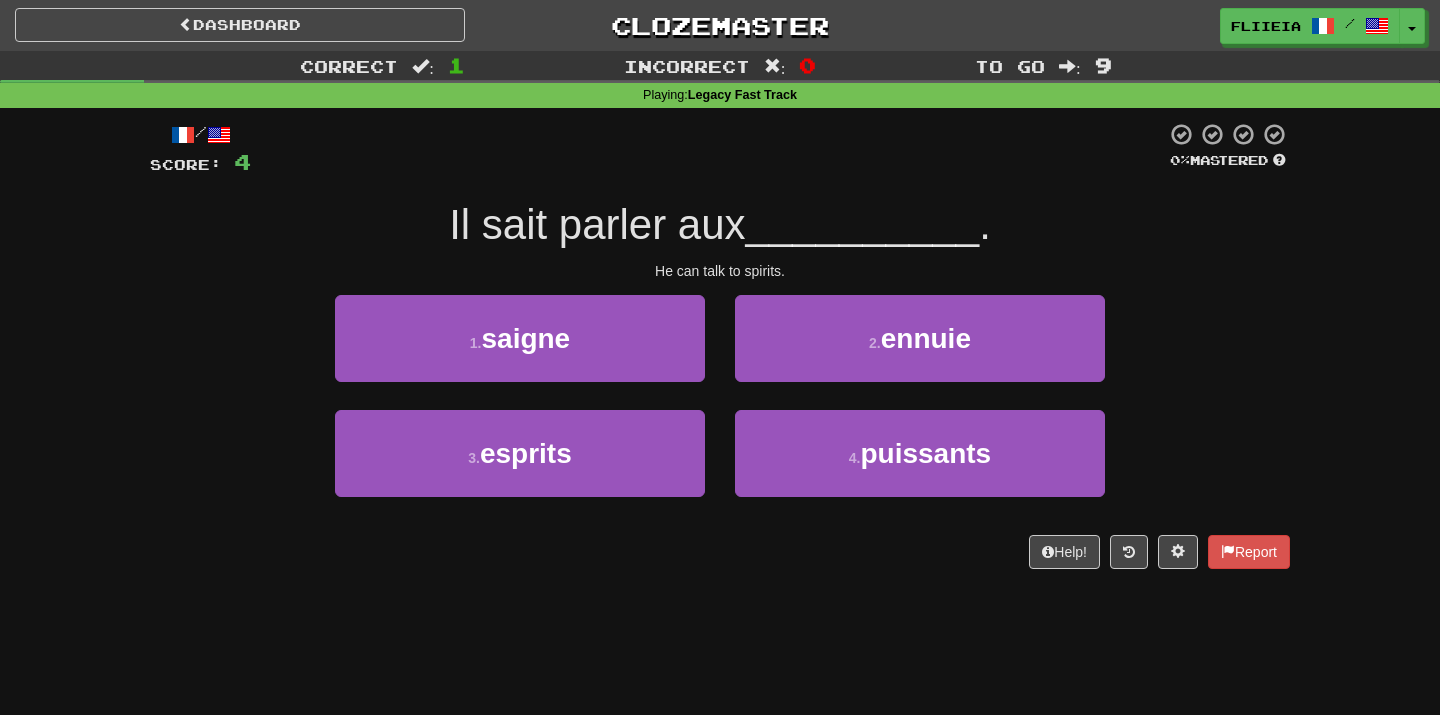 click on "1 .  saigne" at bounding box center [520, 352] 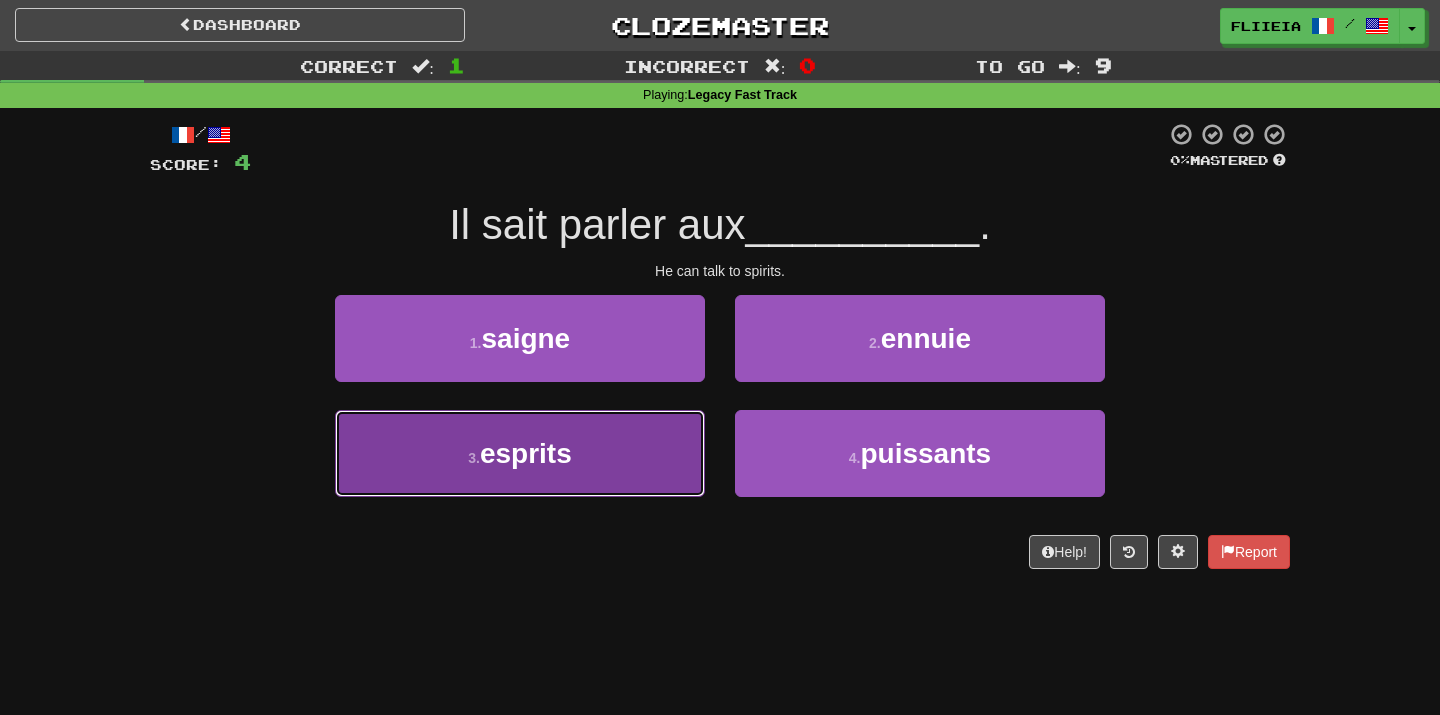 click on "3 .  esprits" at bounding box center [520, 453] 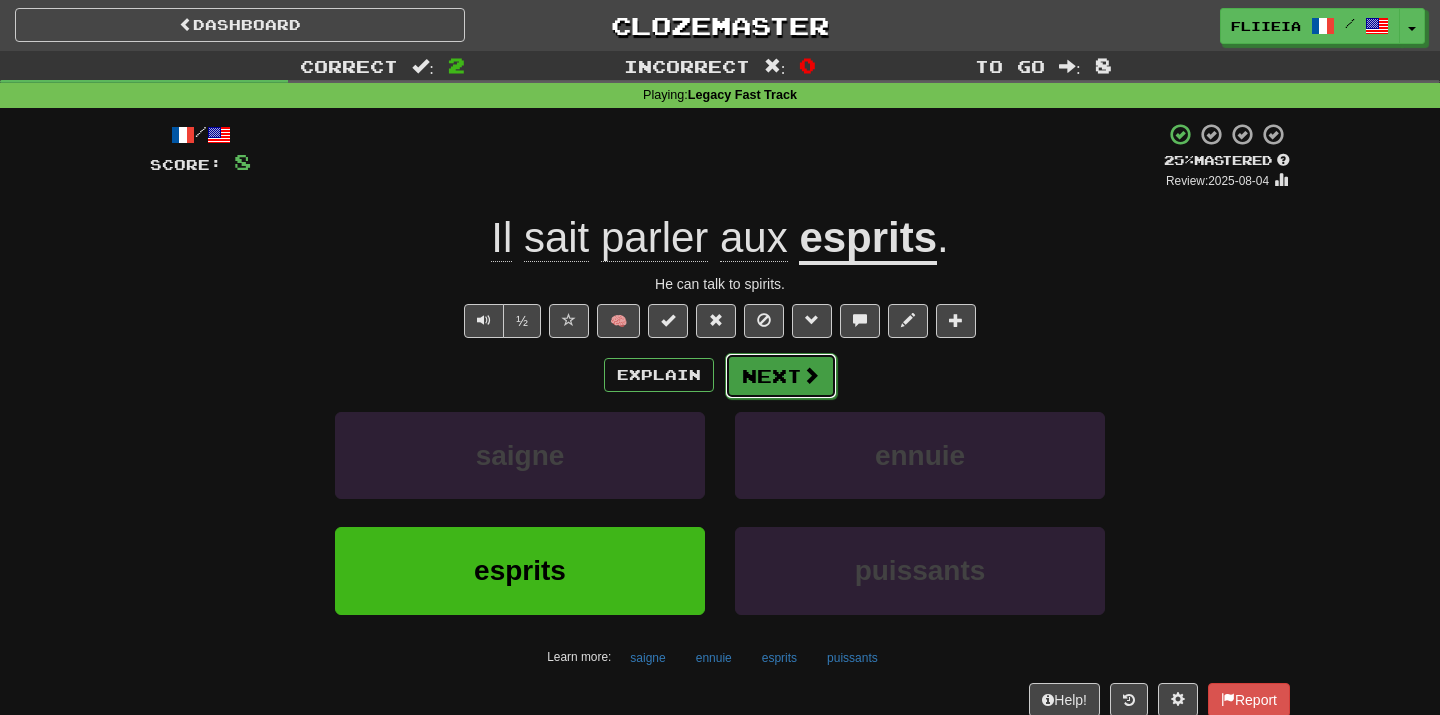 click at bounding box center [811, 375] 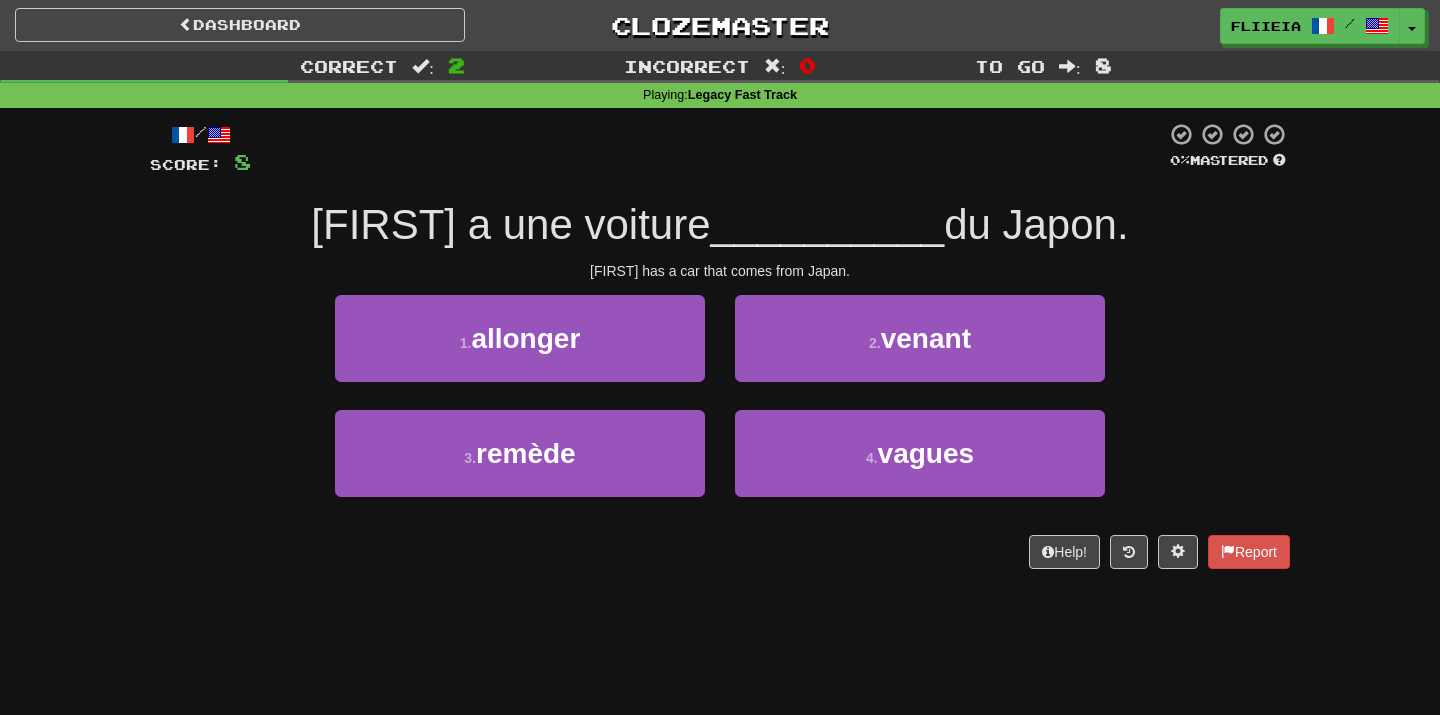 click on "Help!  Report" at bounding box center [720, 552] 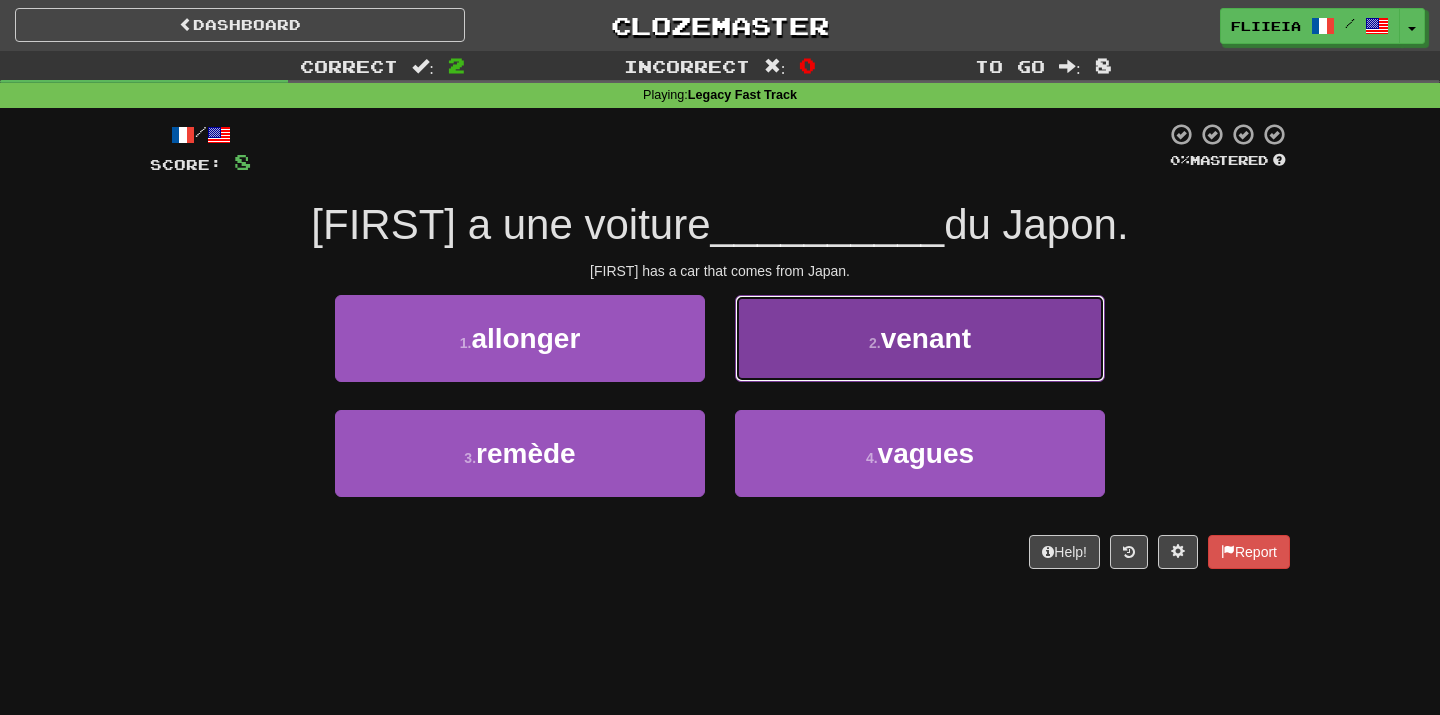 click on "2 .  venant" at bounding box center [920, 338] 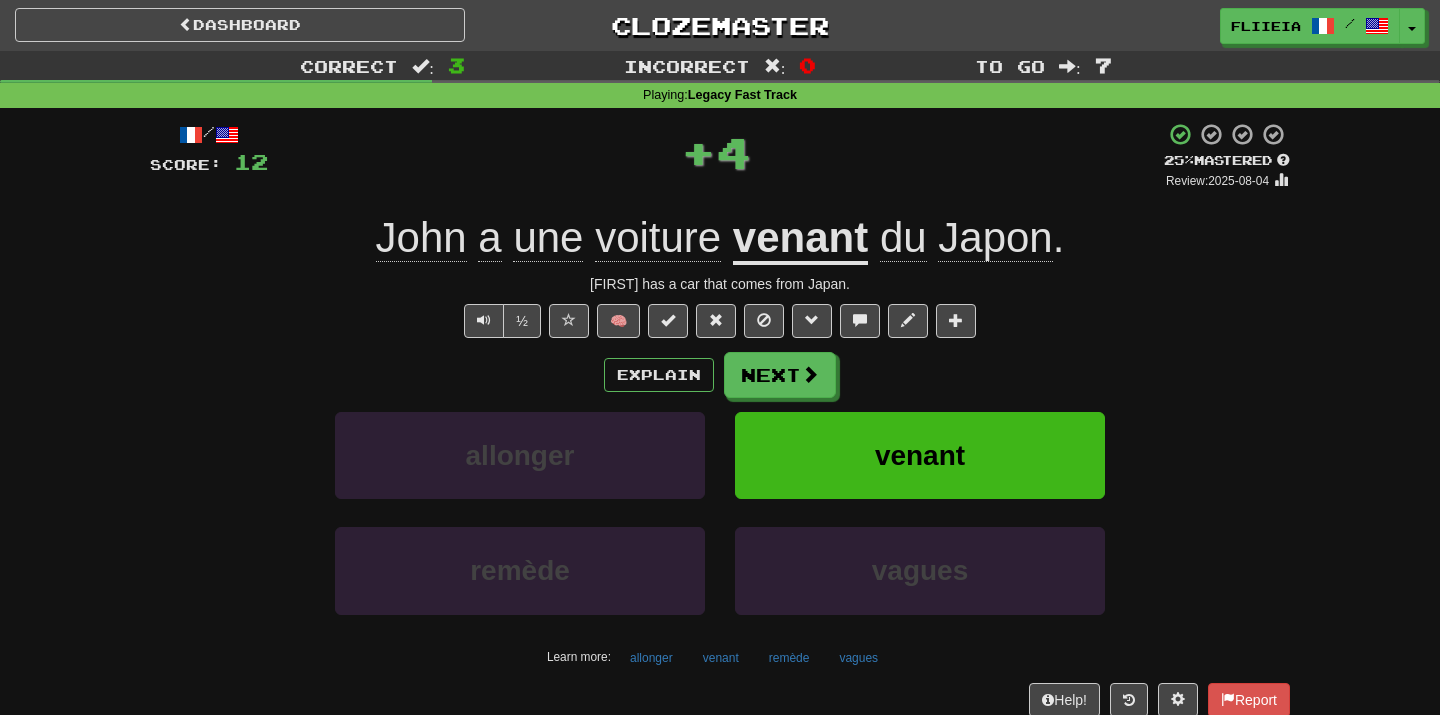 click on "venant" at bounding box center (920, 469) 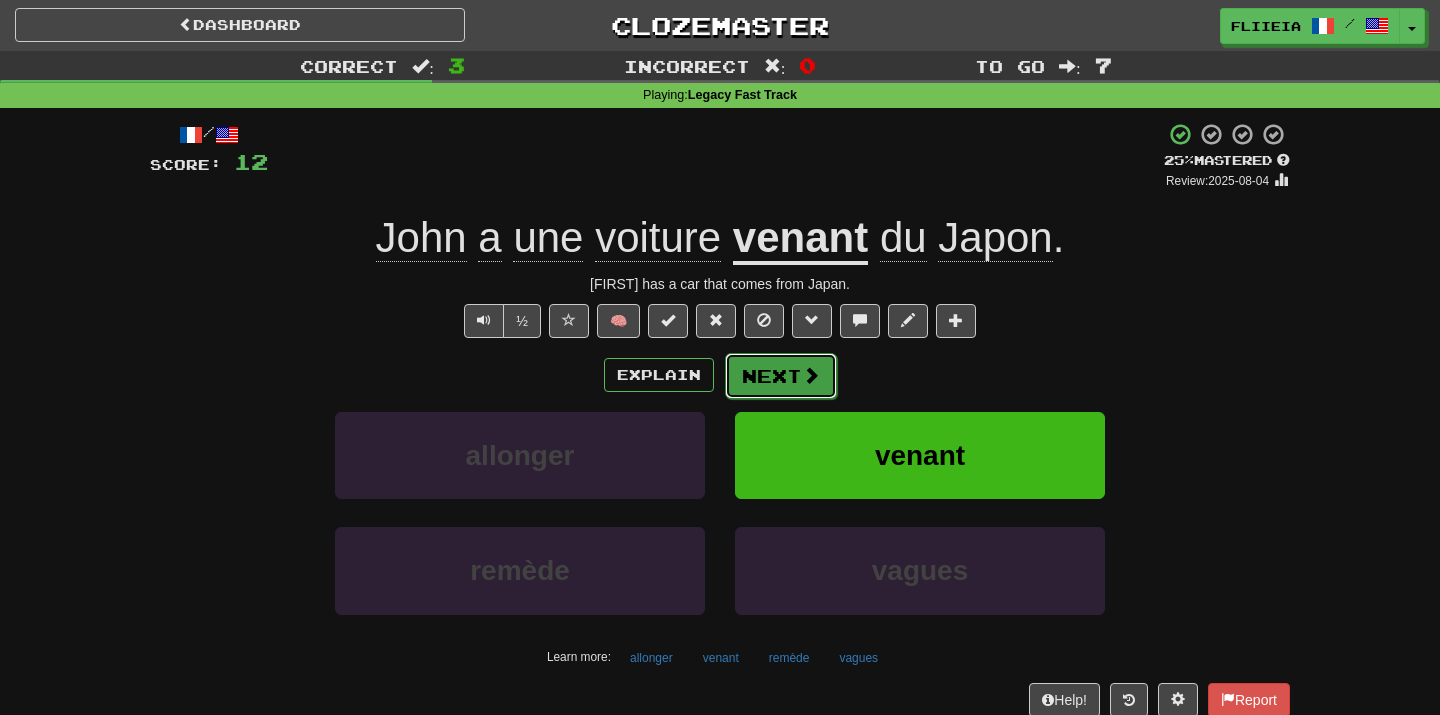 click on "Next" at bounding box center [781, 376] 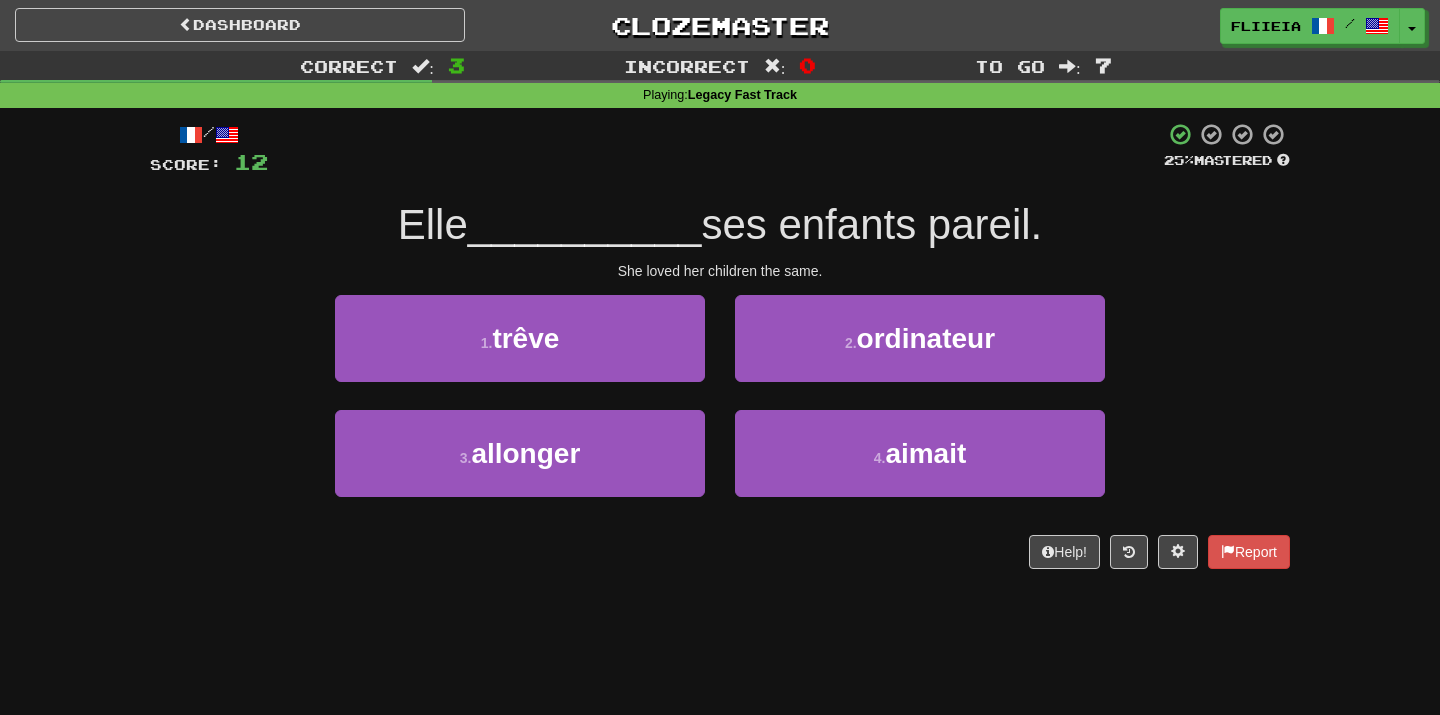 click on "1 .  trêve" at bounding box center (520, 352) 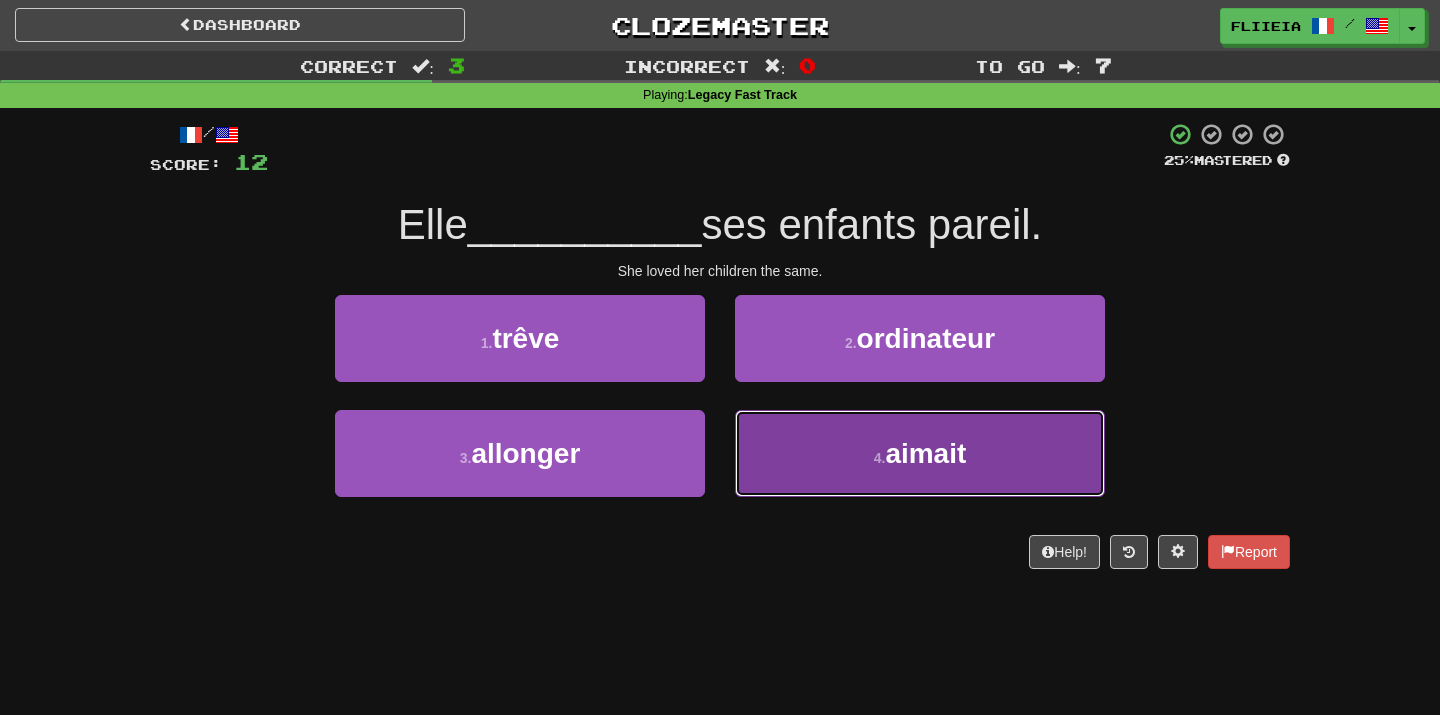 click on "4 .  aimait" at bounding box center [920, 453] 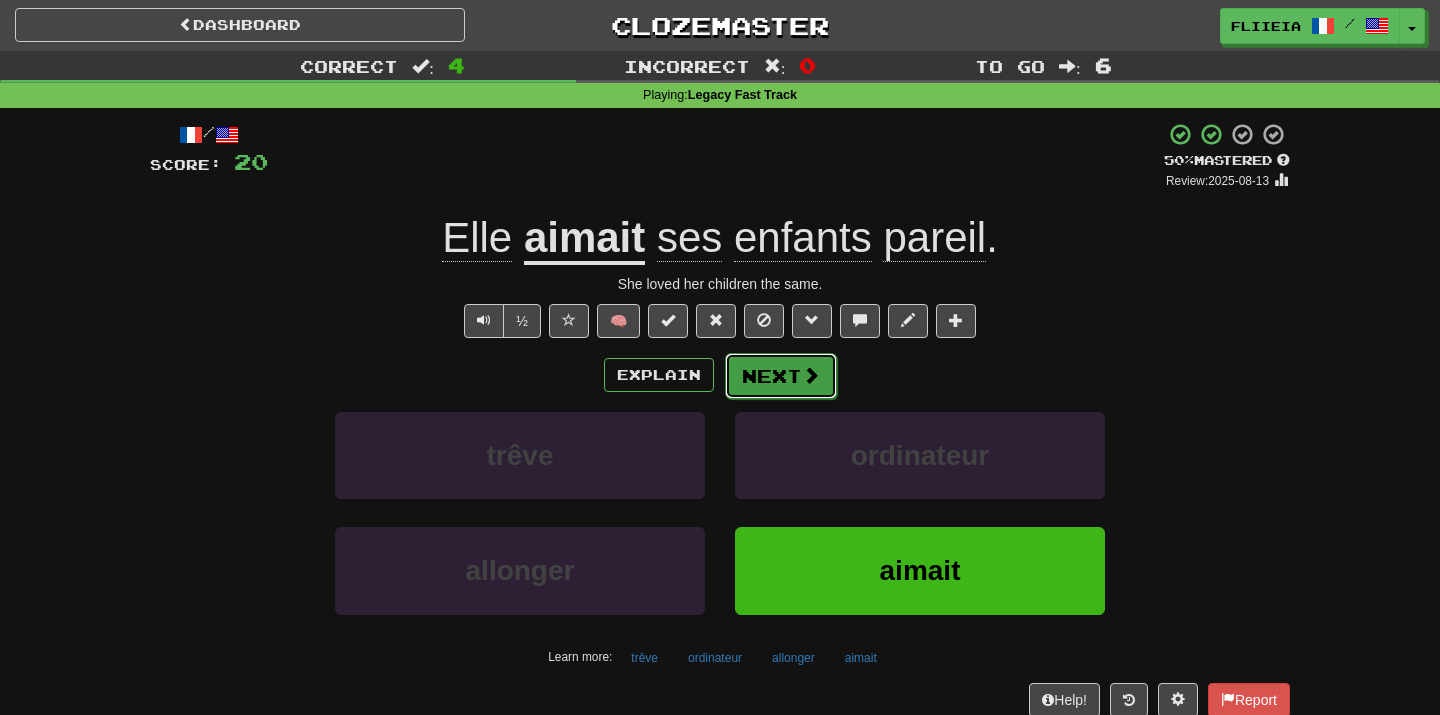 click on "Next" at bounding box center (781, 376) 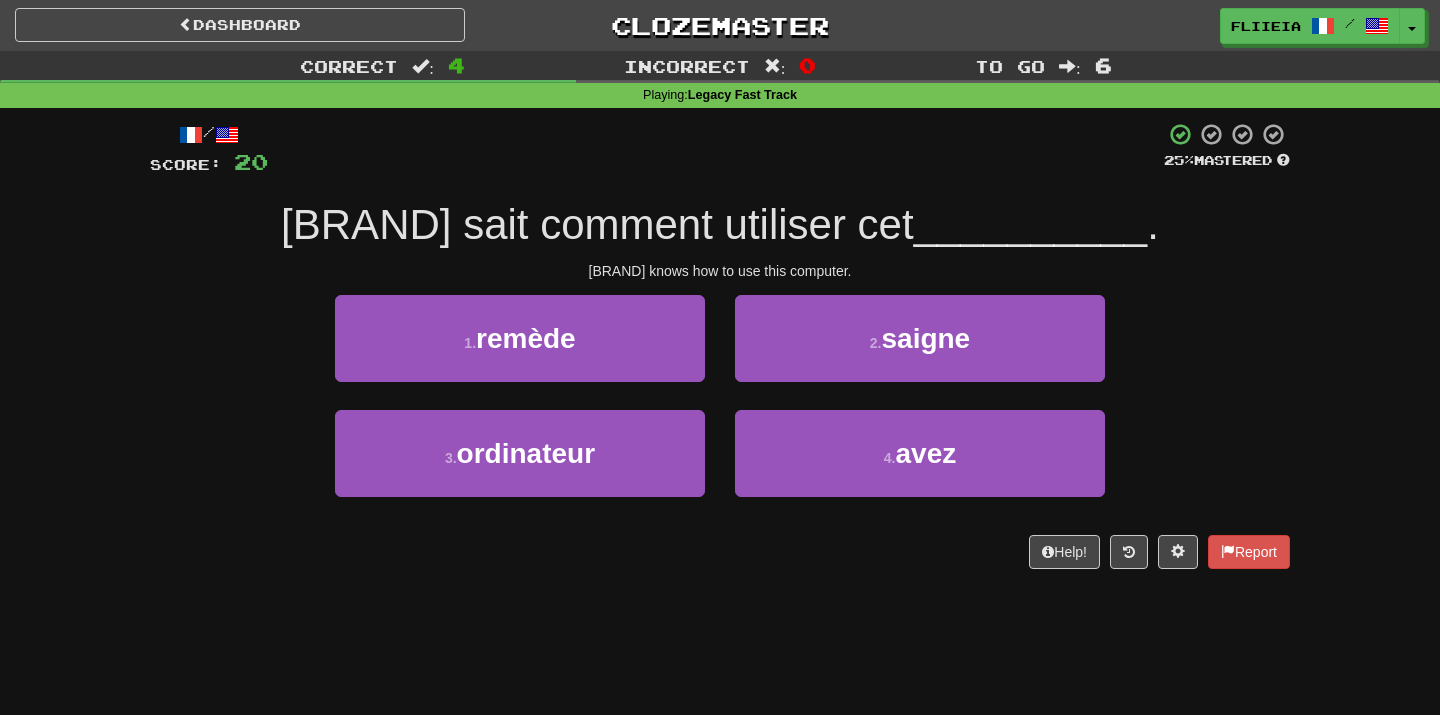 click on "1 .  remède" at bounding box center [520, 352] 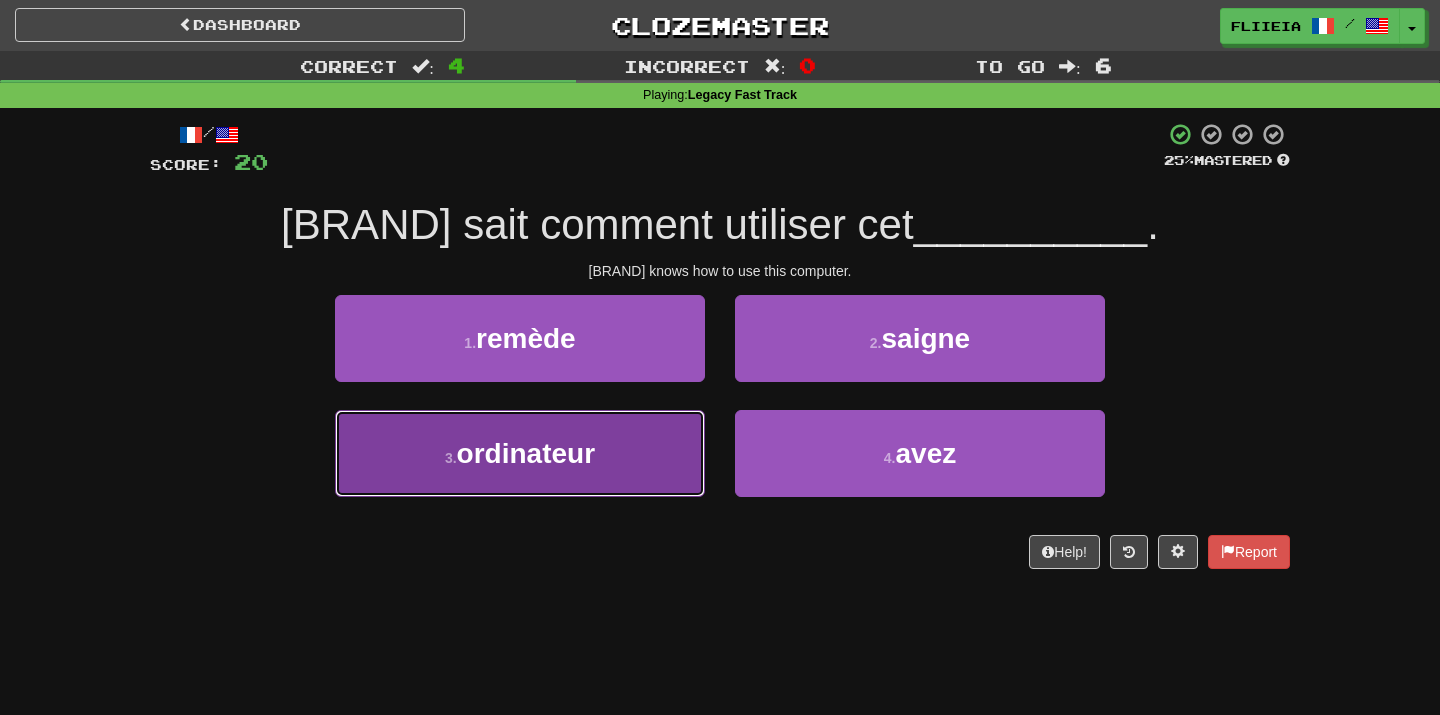 click on "3 .  ordinateur" at bounding box center (520, 453) 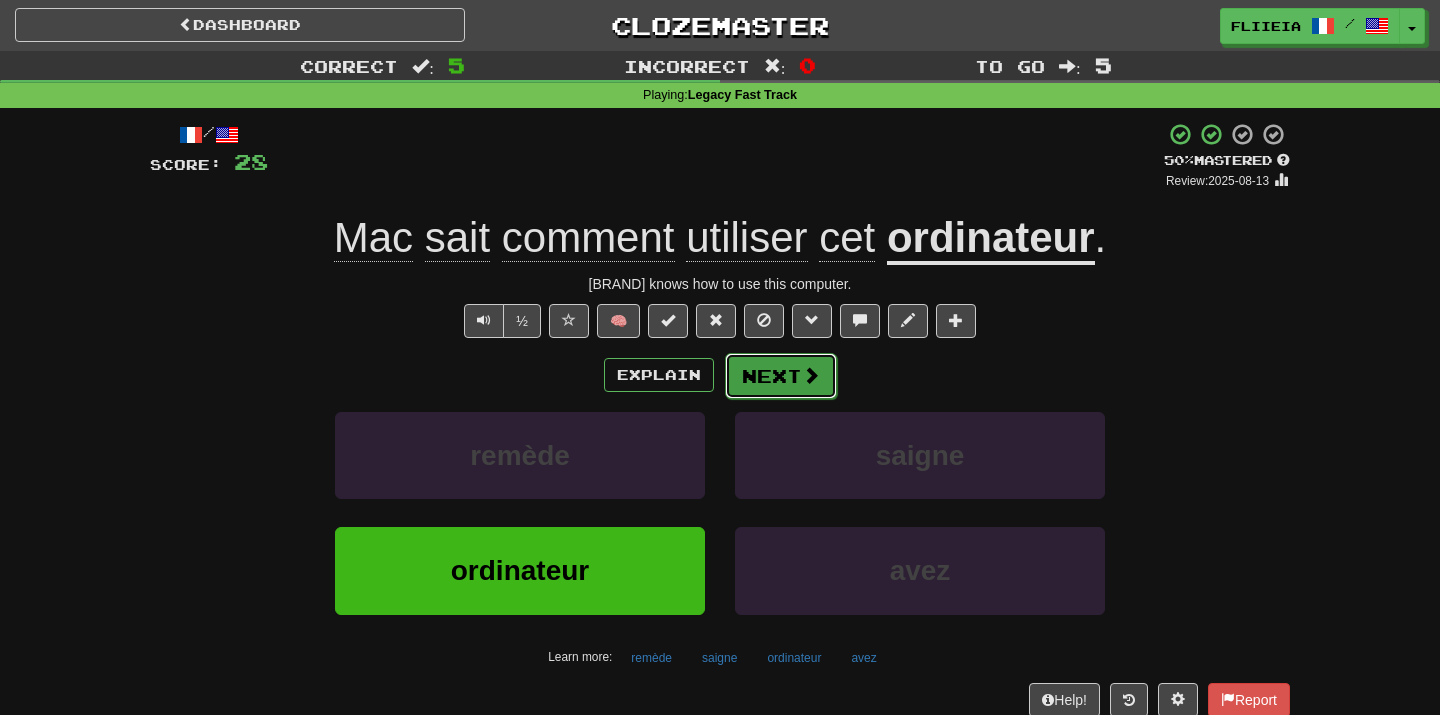 click on "Next" at bounding box center [781, 376] 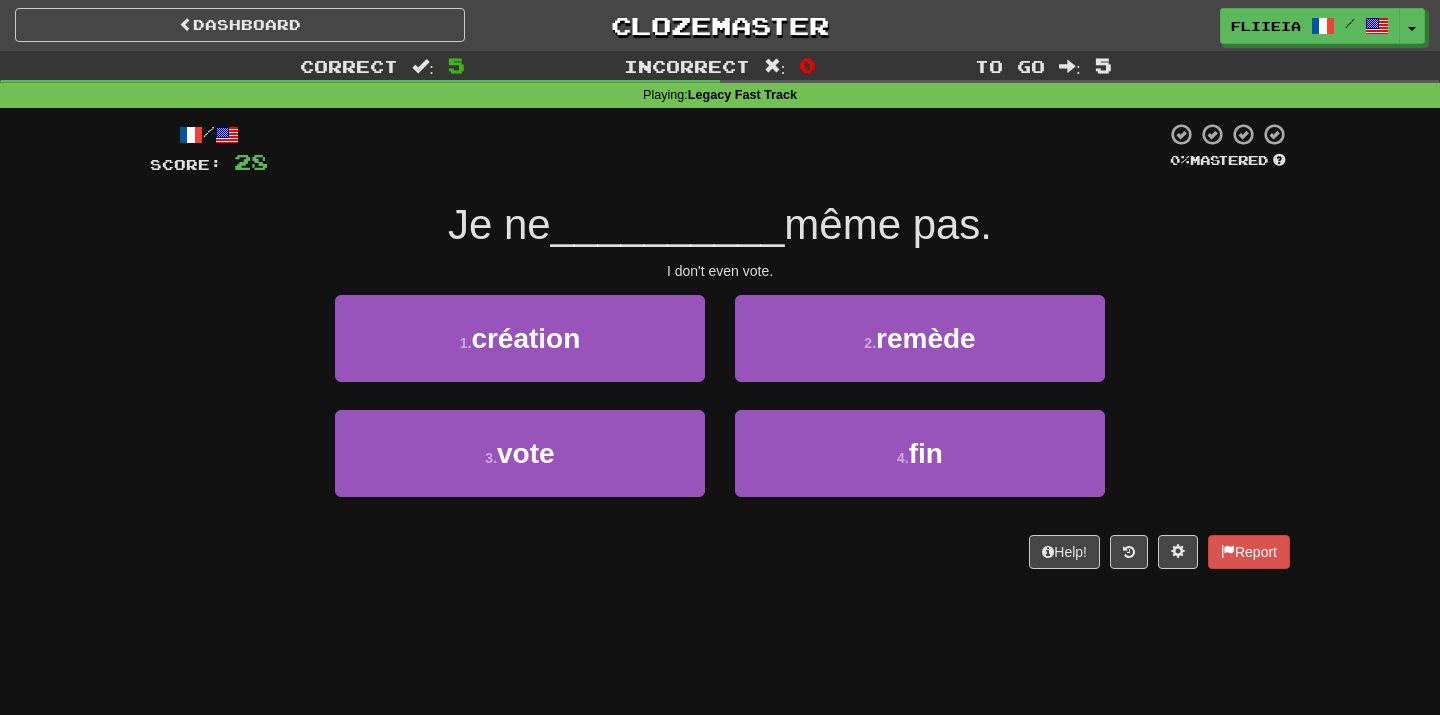click on "2 .  remède" at bounding box center (920, 352) 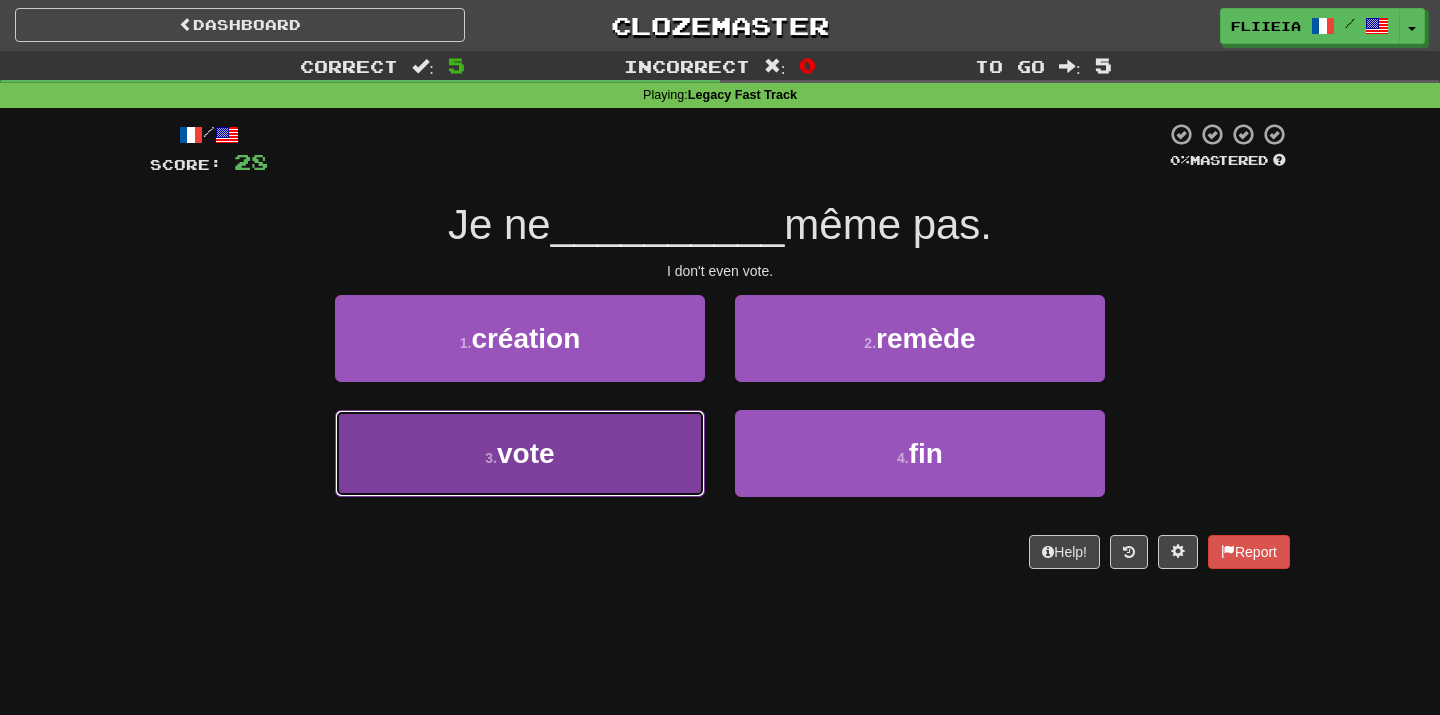 click on "3 .  vote" at bounding box center [520, 453] 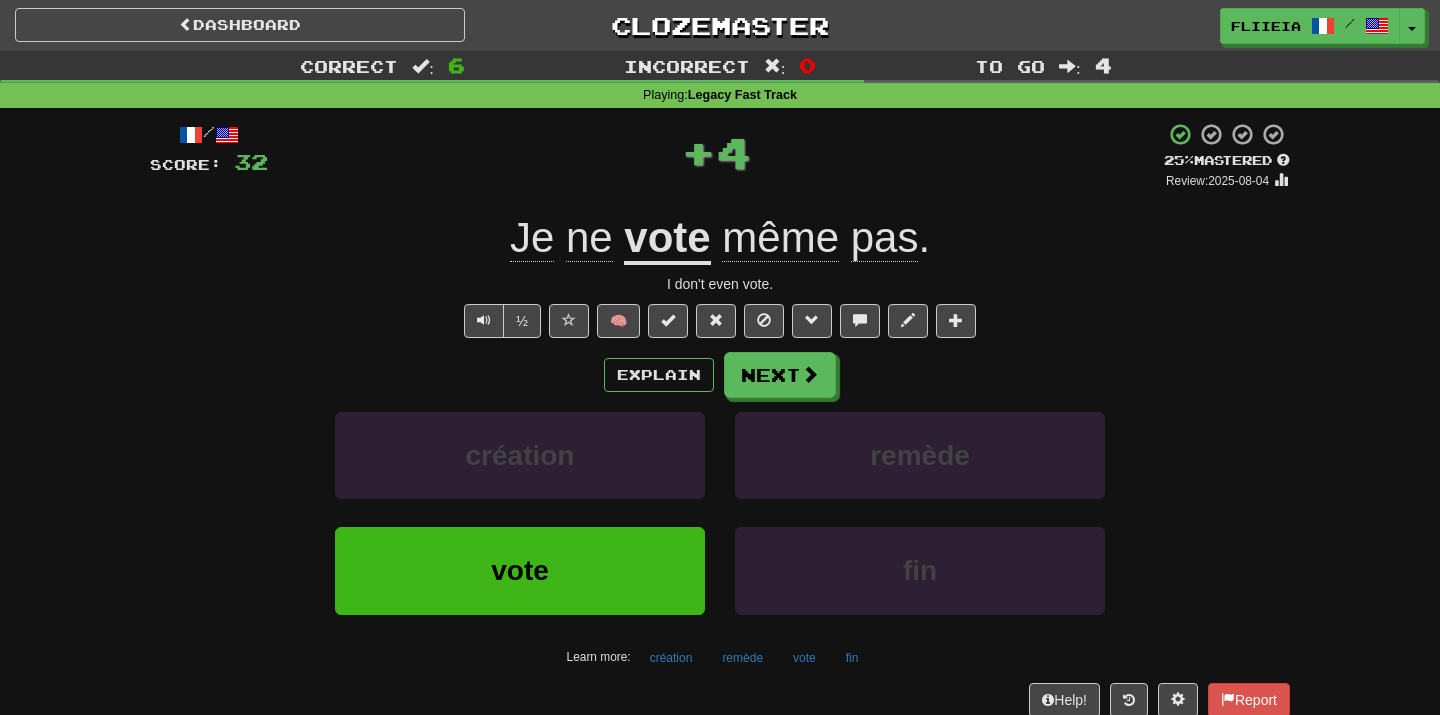 click on "remède" at bounding box center (920, 469) 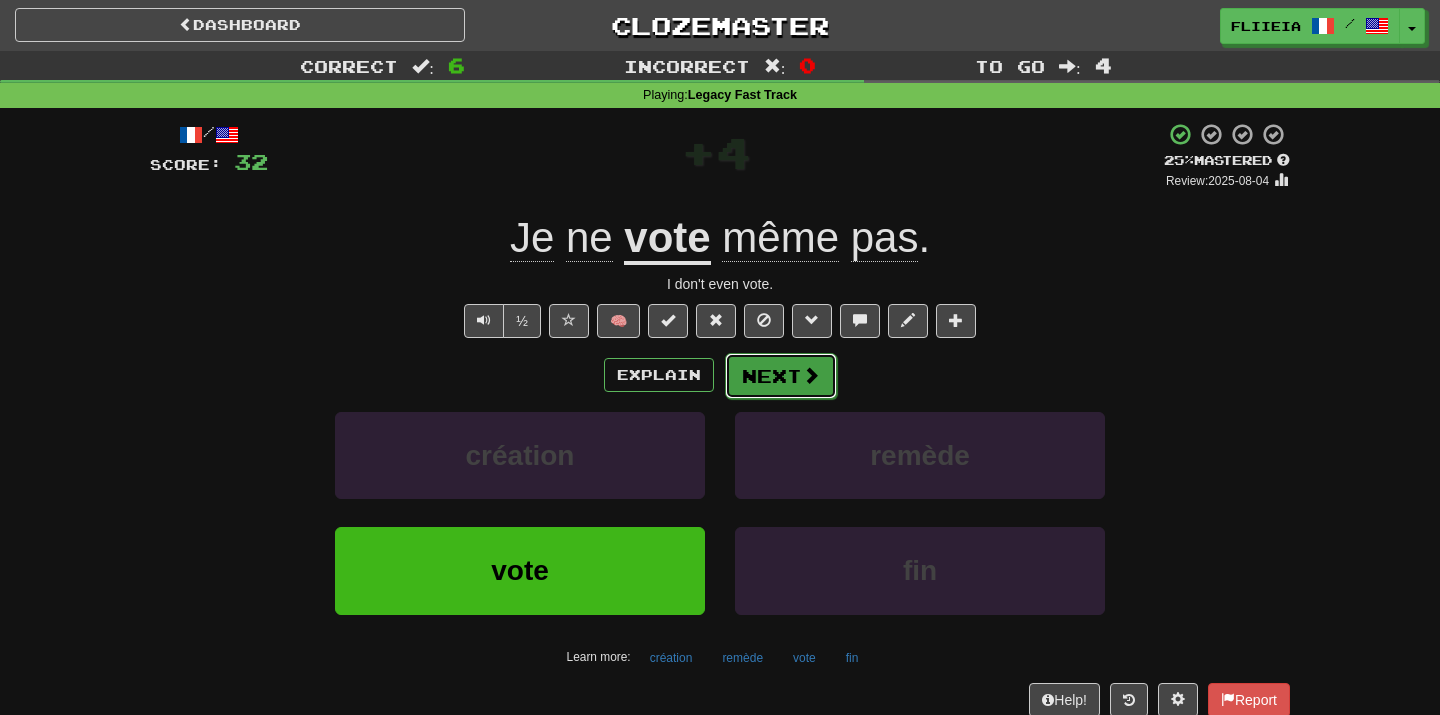 click on "Next" at bounding box center (781, 376) 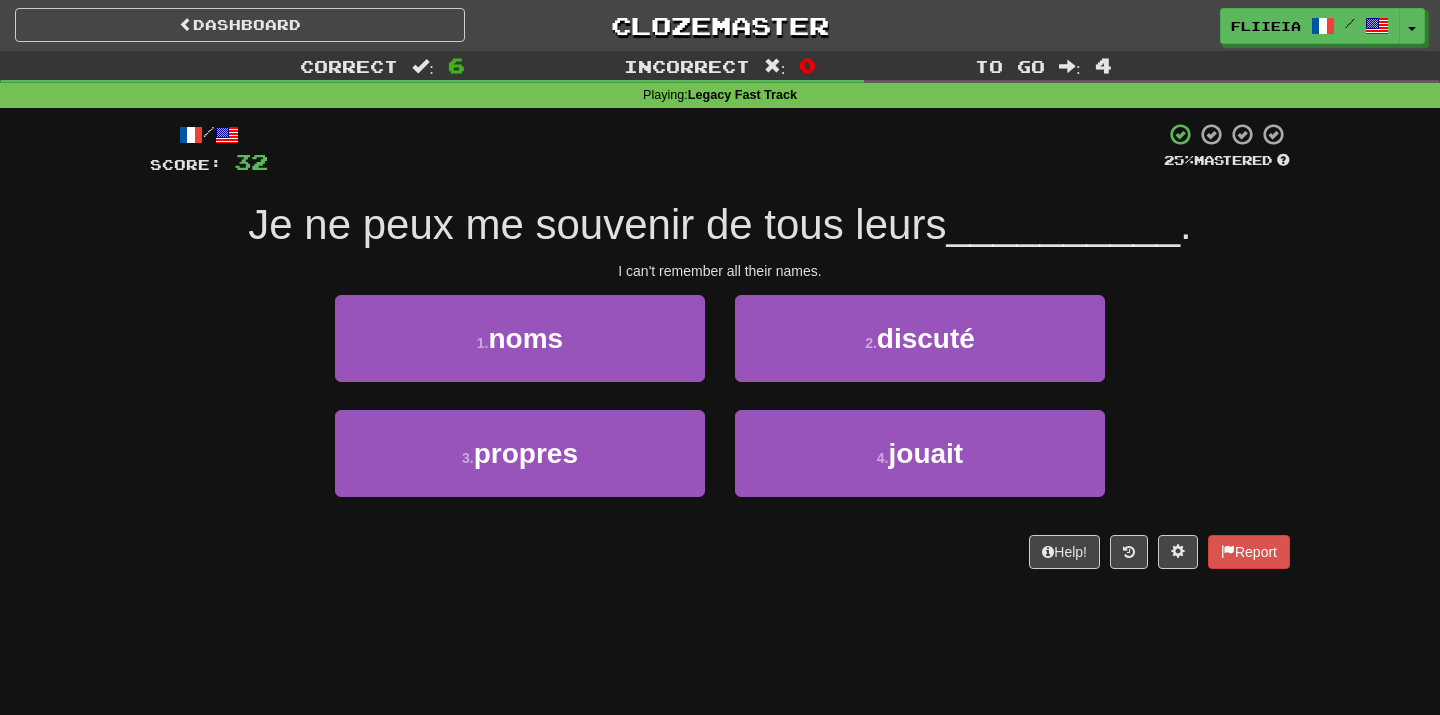 click on "2 .  discuté" at bounding box center [920, 352] 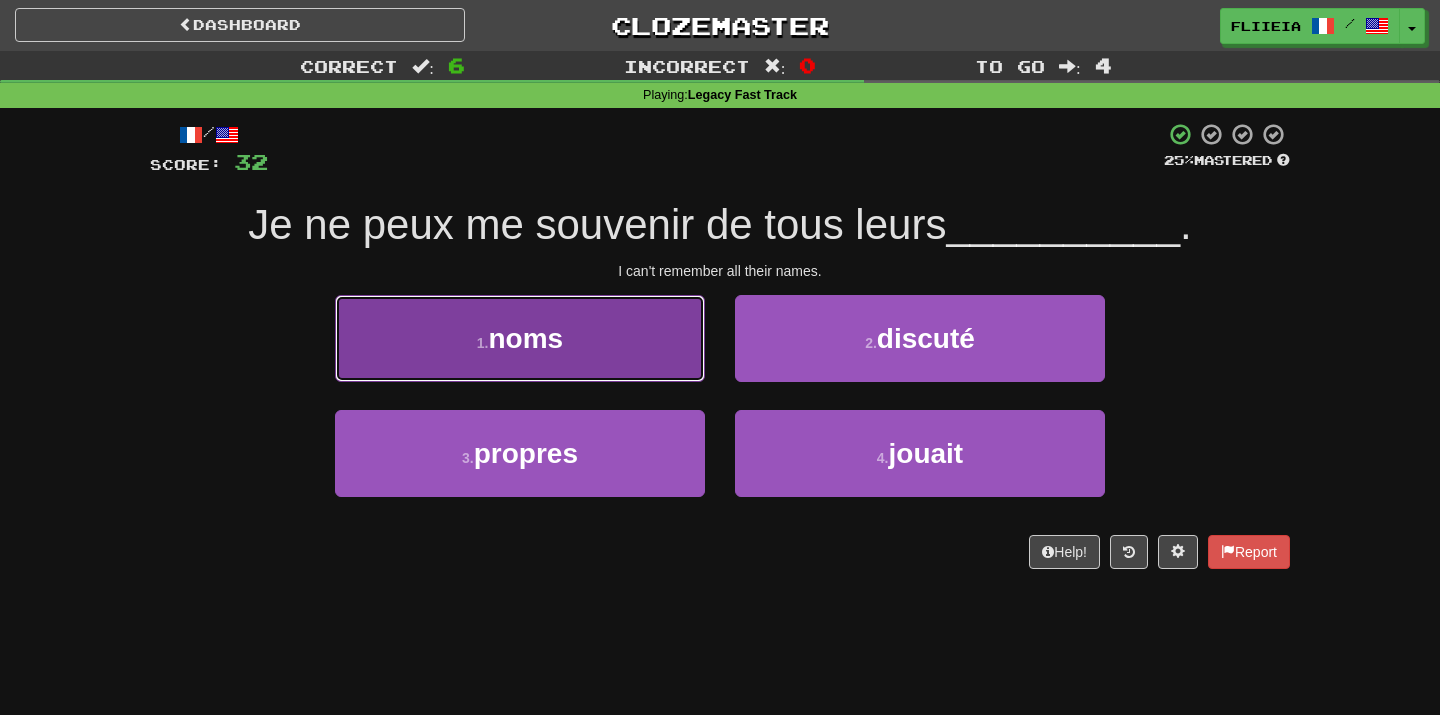 click on "1 .  noms" at bounding box center [520, 338] 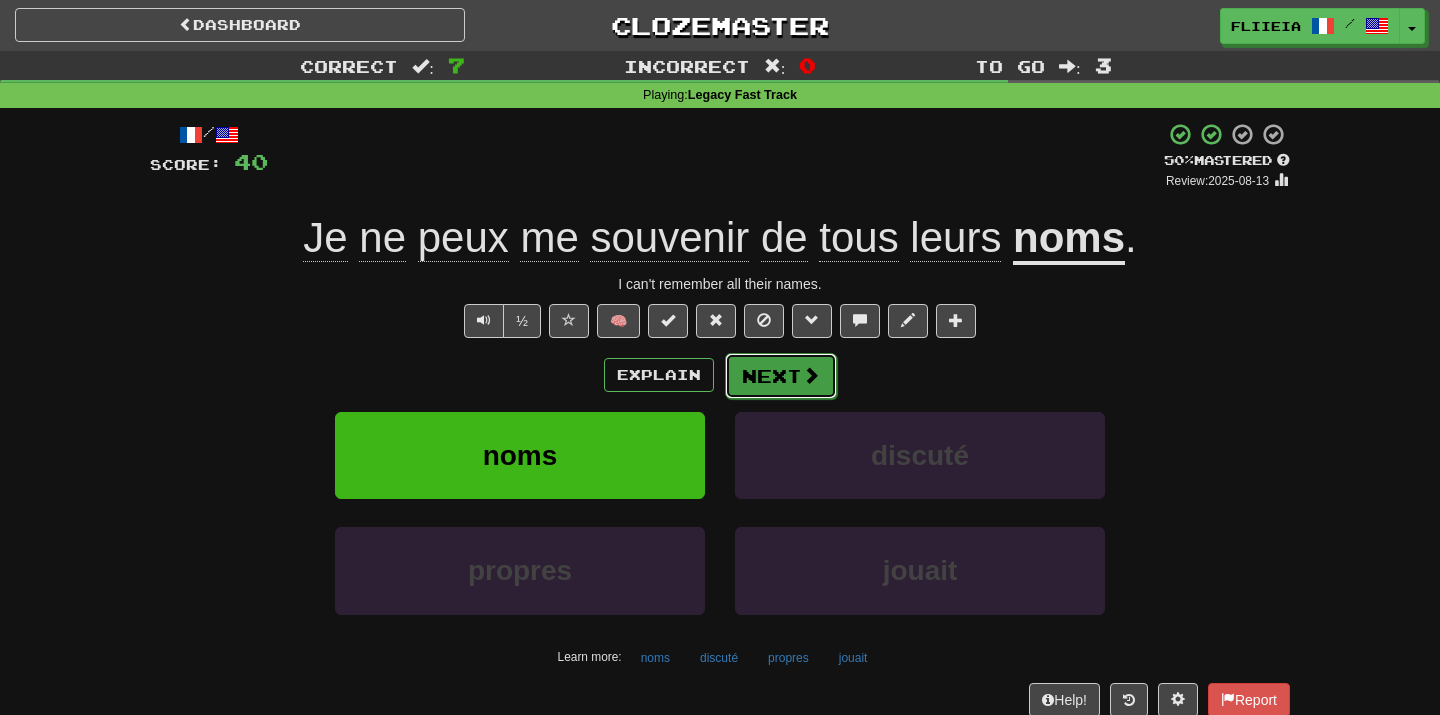 click on "Next" at bounding box center (781, 376) 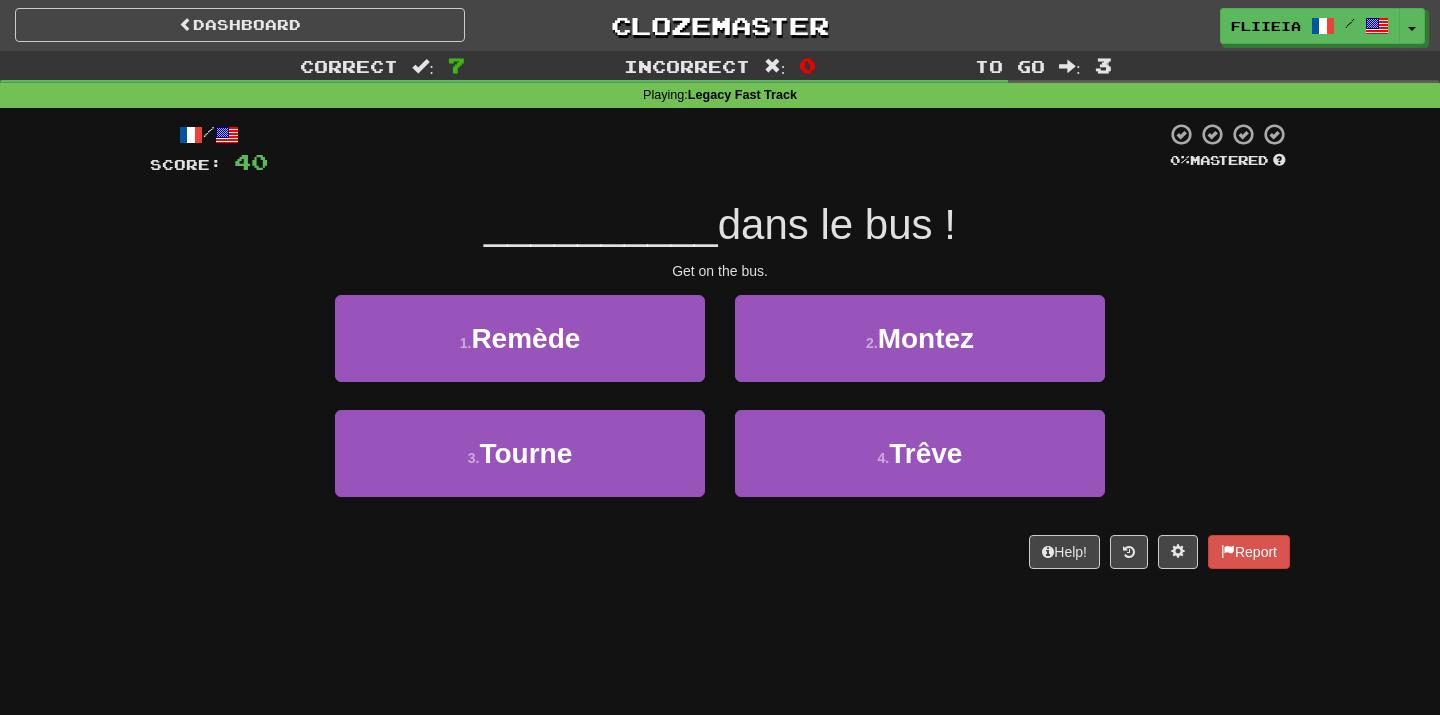 click on "1 .  Remède" at bounding box center (520, 352) 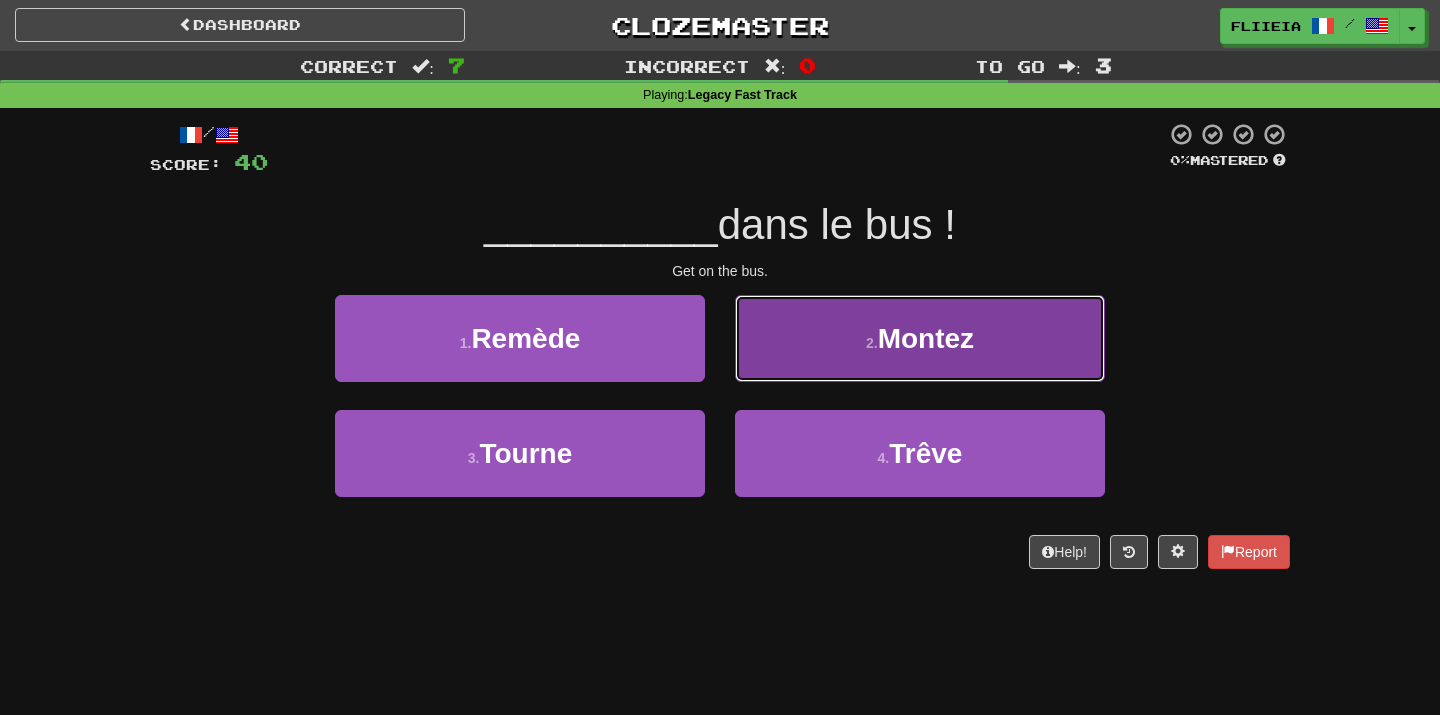 click on "2 .  Montez" at bounding box center (920, 338) 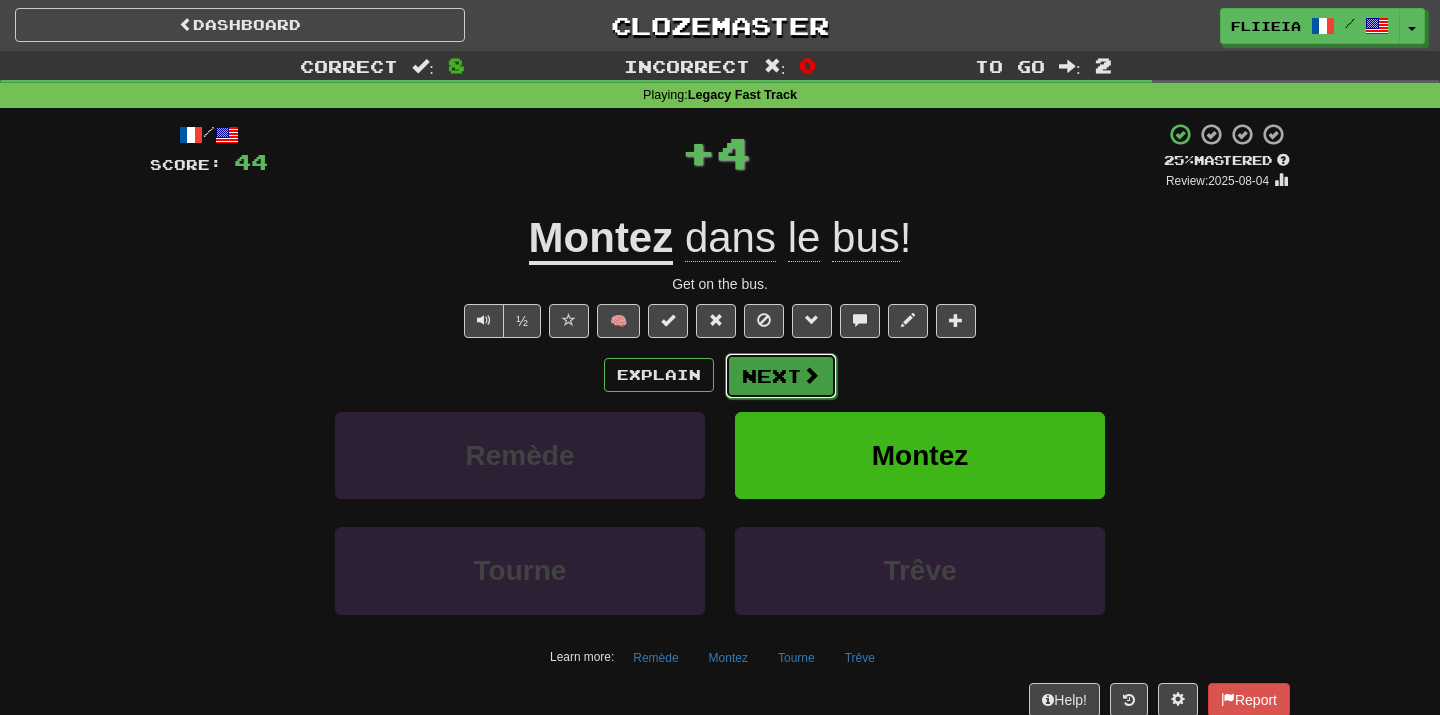 click on "Next" at bounding box center (781, 376) 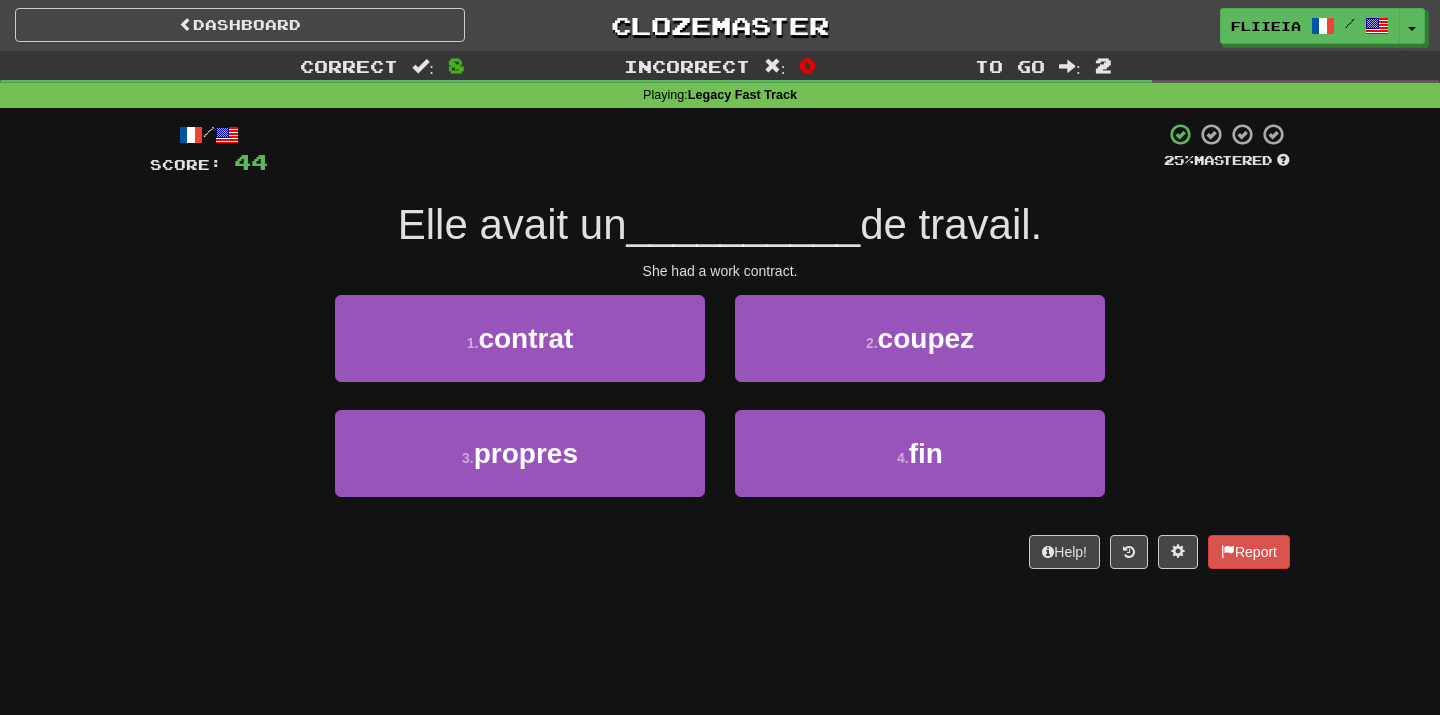 click on "2 .  coupez" at bounding box center (920, 352) 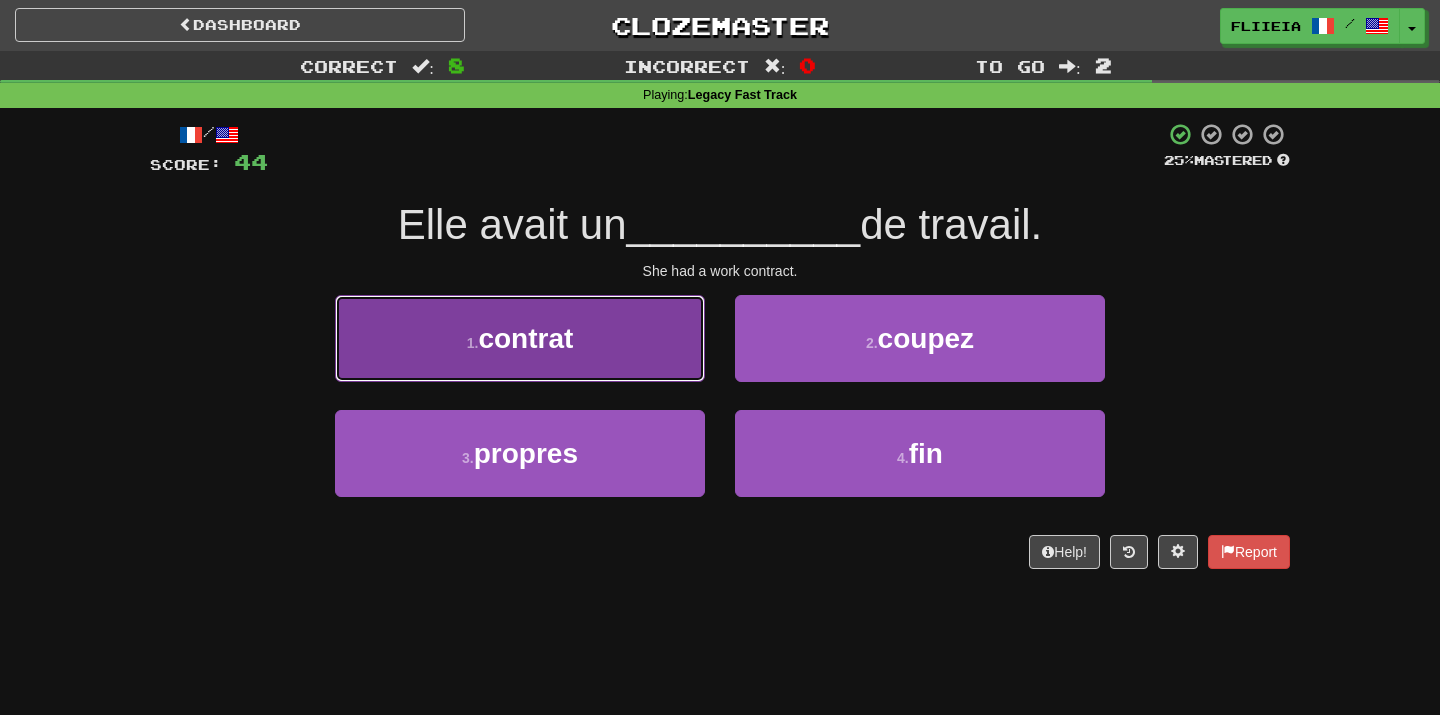 click on "1 .  contrat" at bounding box center (520, 338) 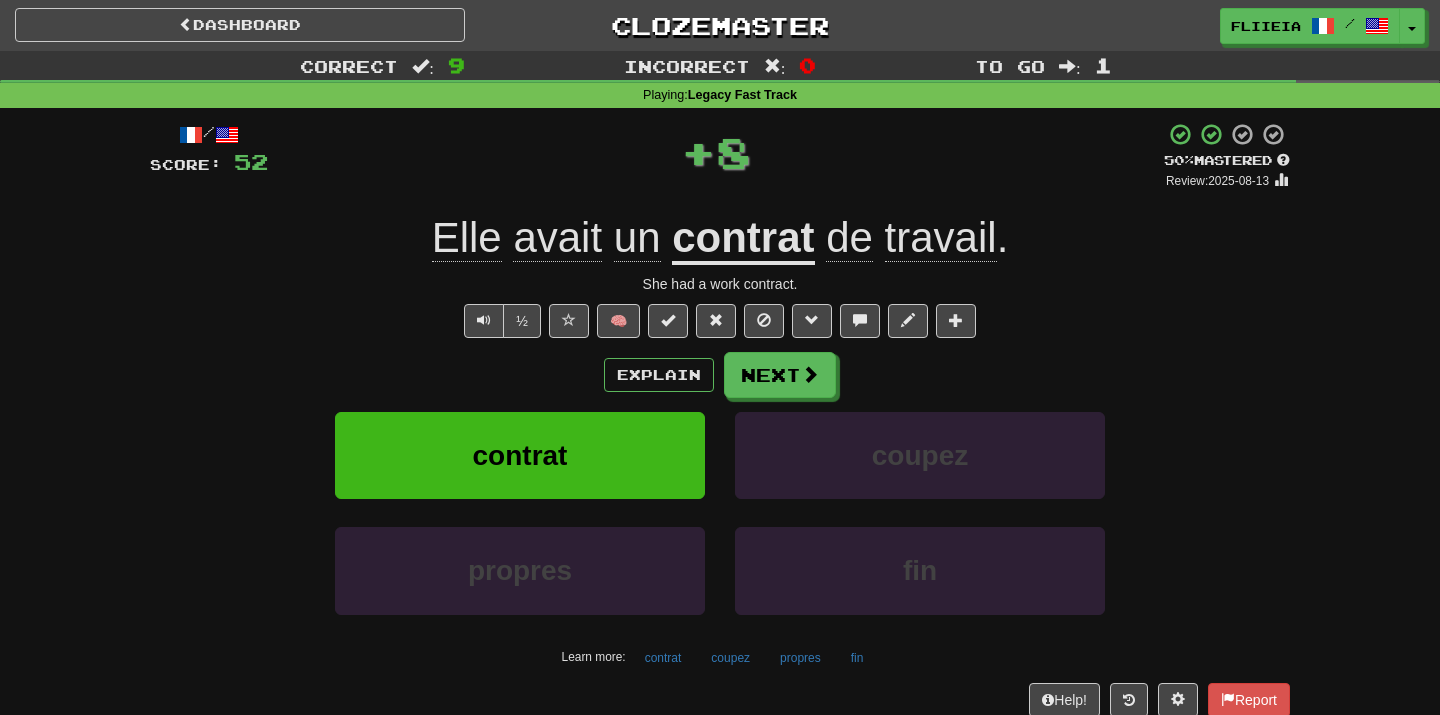 click on "contrat" at bounding box center [520, 469] 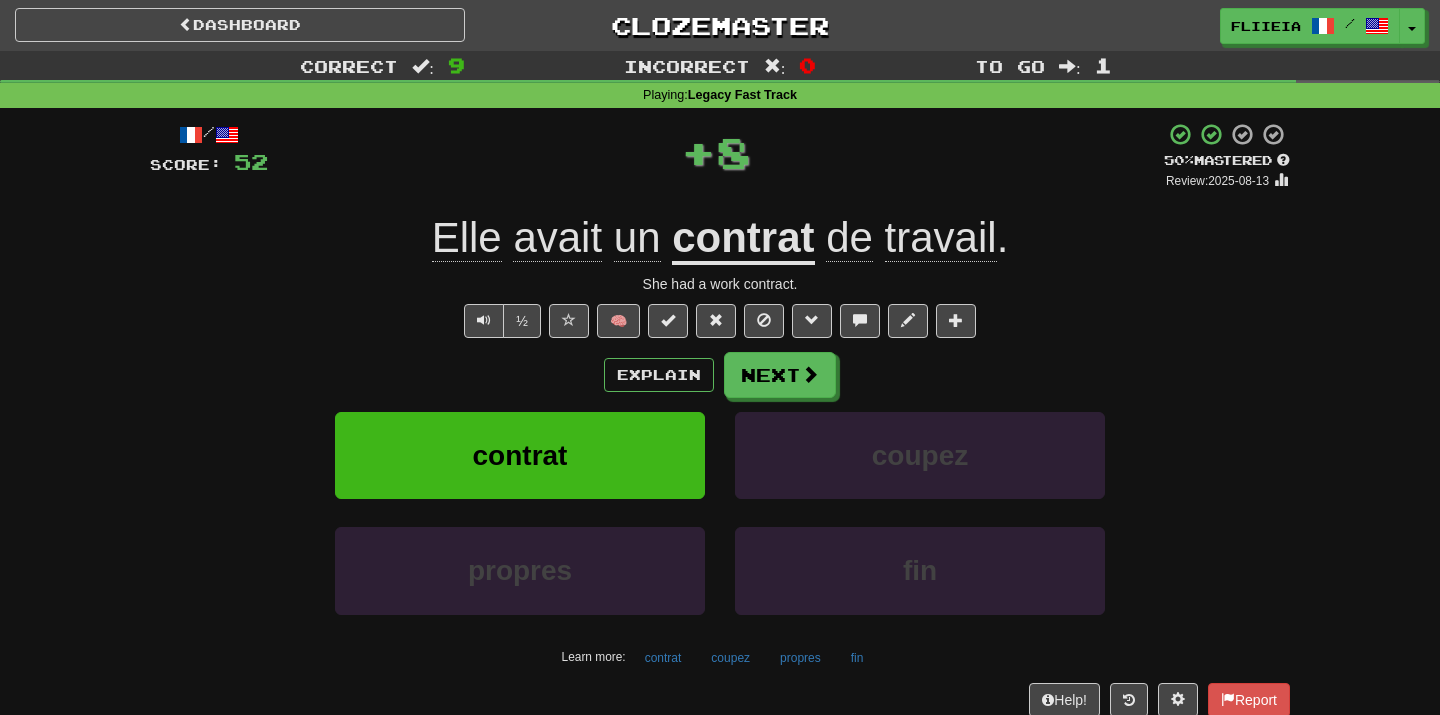 click on "contrat" at bounding box center (520, 469) 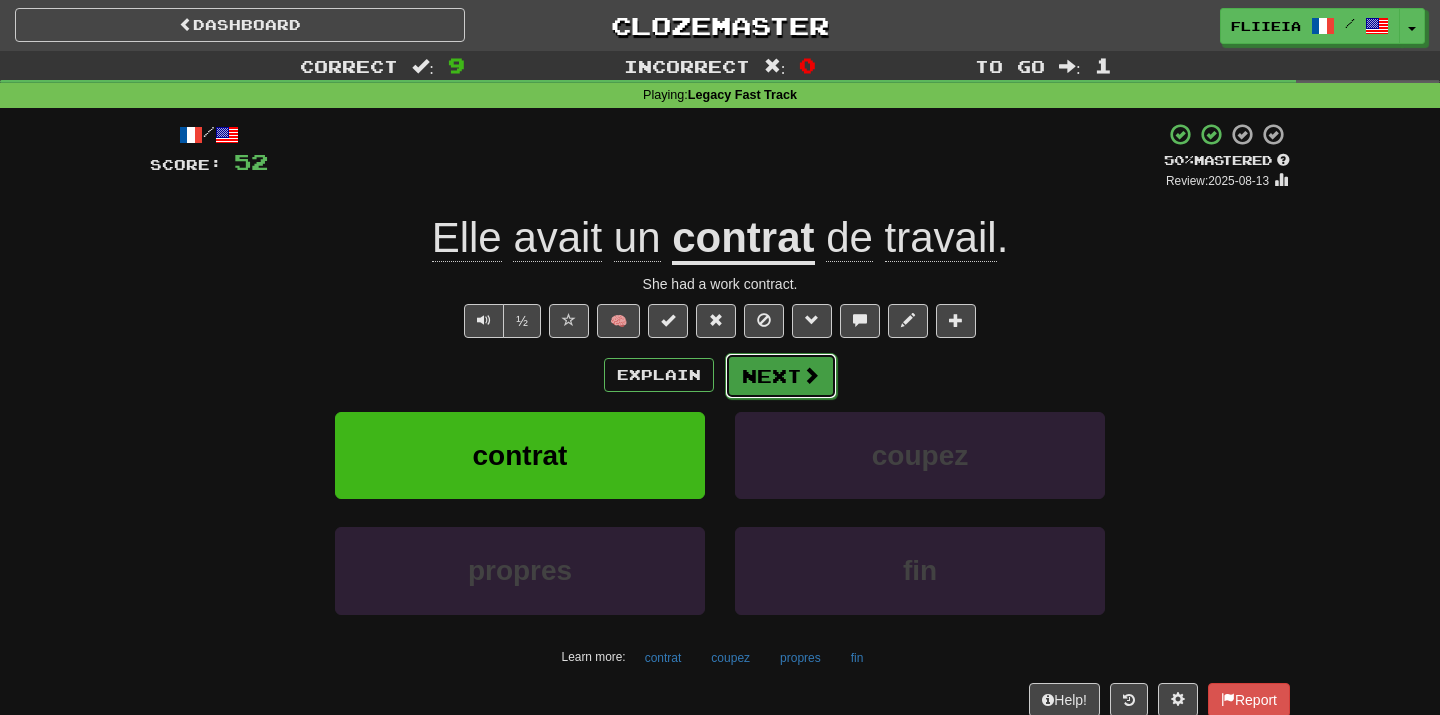 click on "Next" at bounding box center [781, 376] 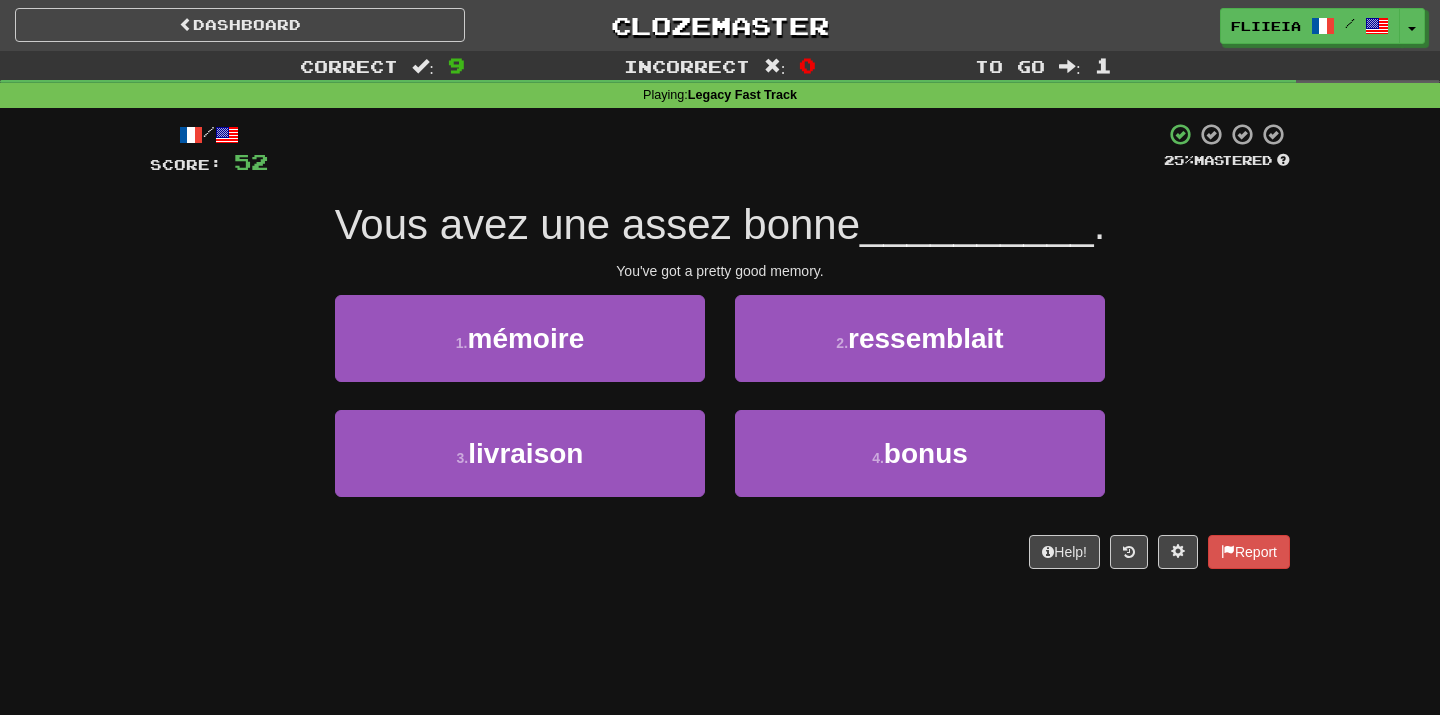 click on "1 .  mémoire" at bounding box center (520, 352) 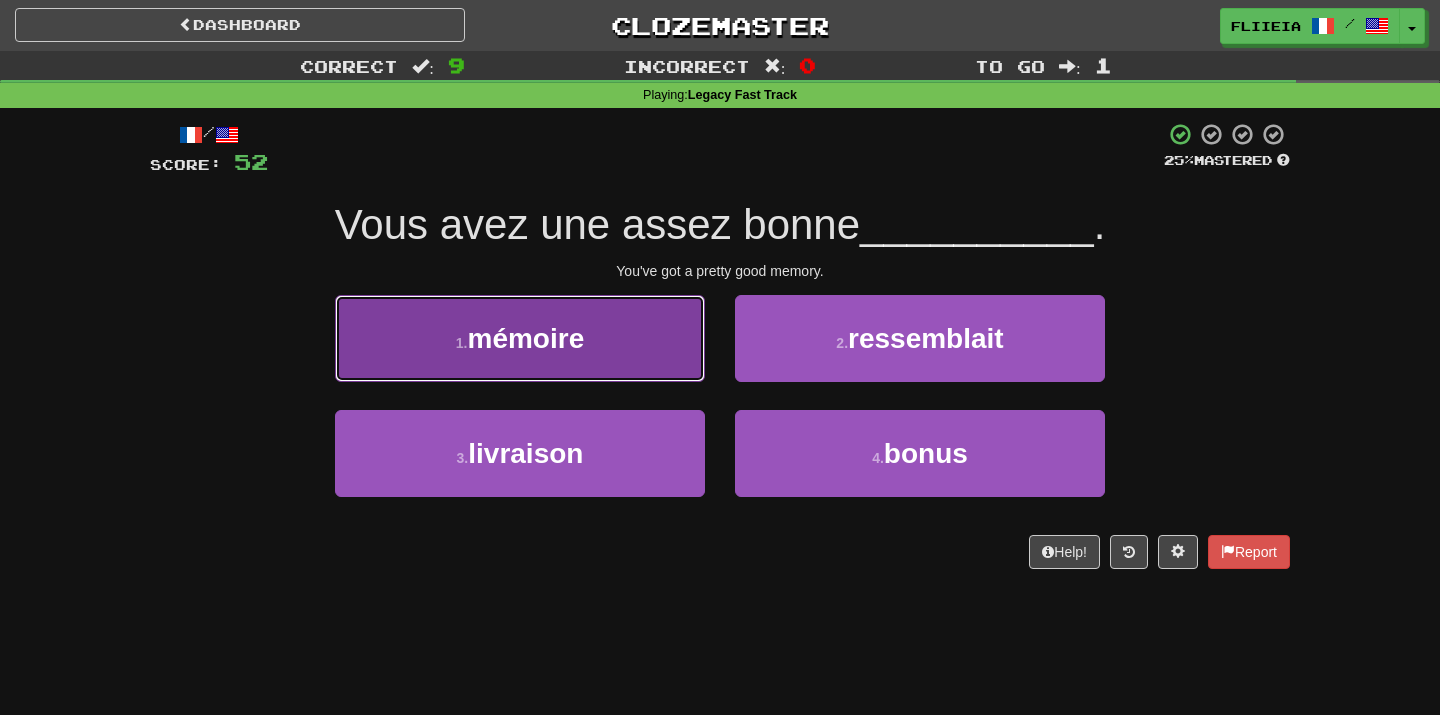 click on "1 .  mémoire" at bounding box center (520, 338) 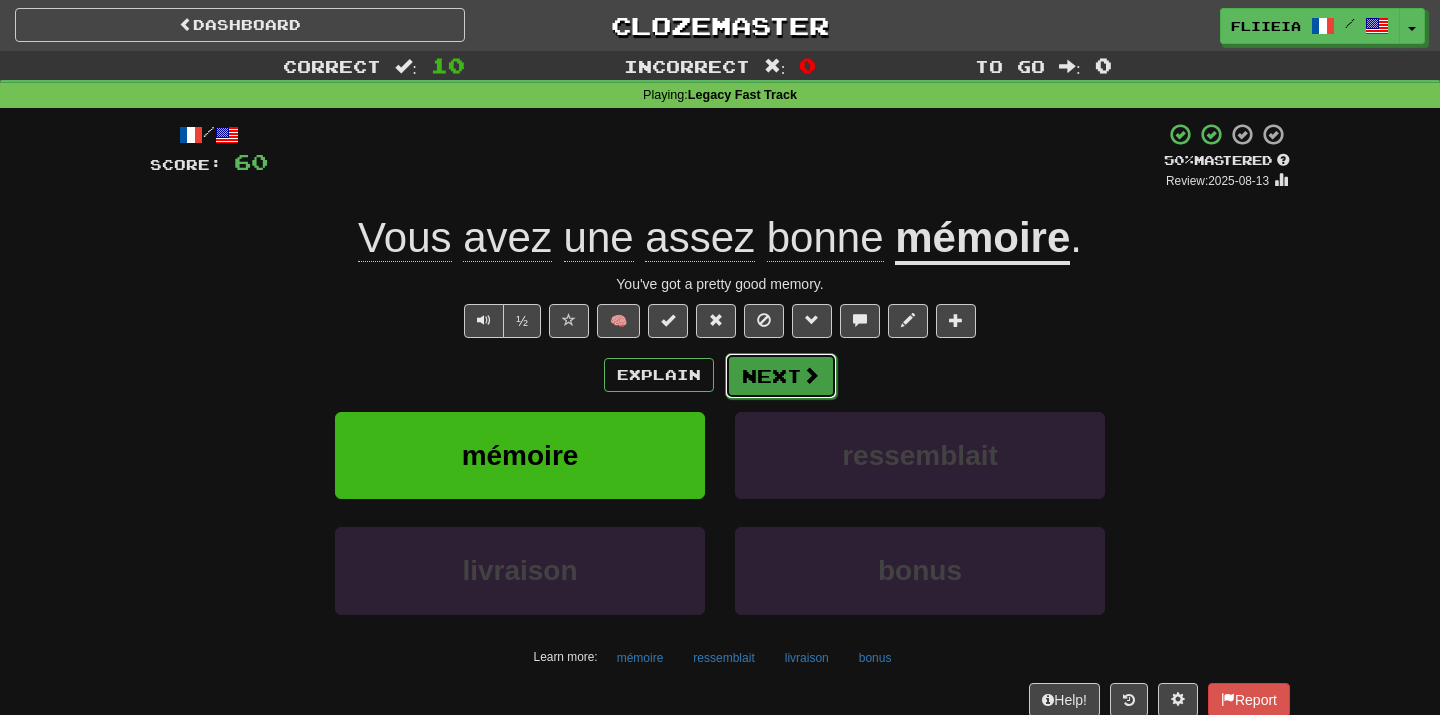 click on "Next" at bounding box center (781, 376) 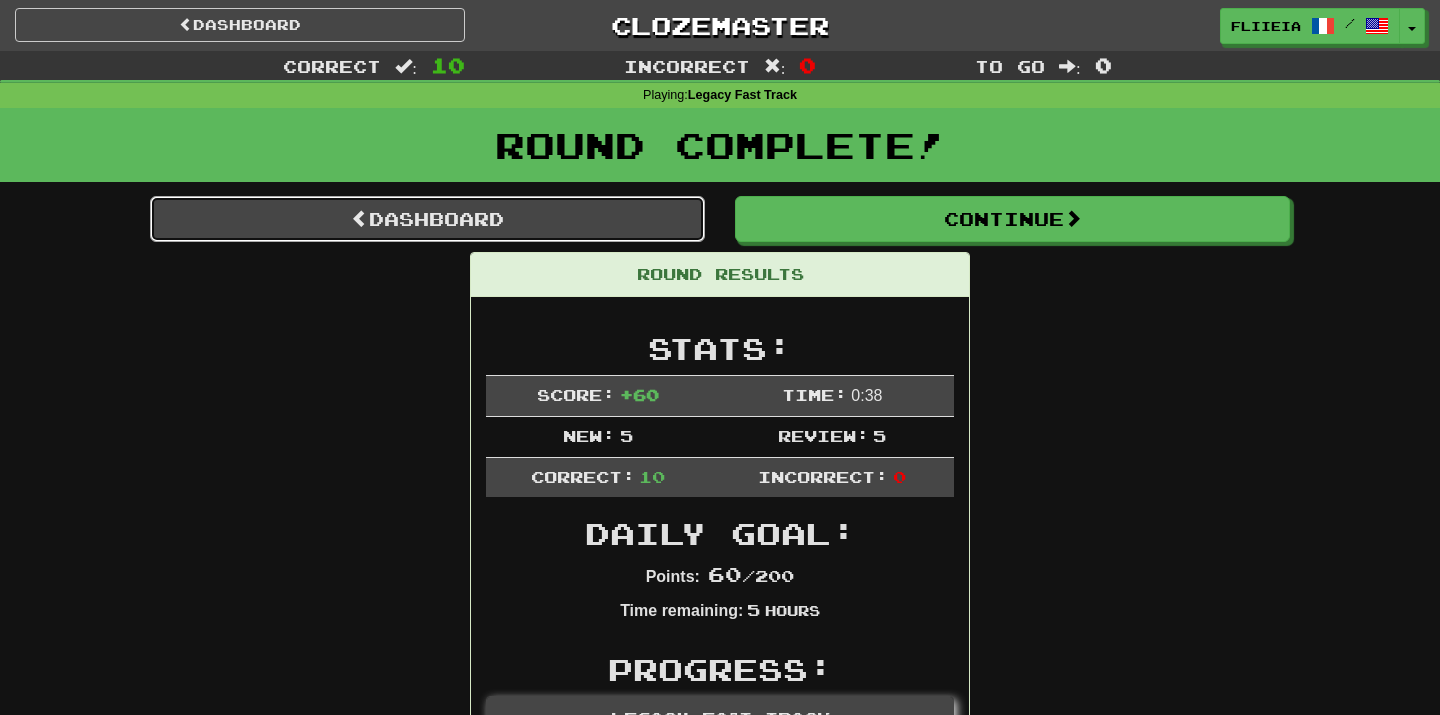 click on "Dashboard" at bounding box center [427, 219] 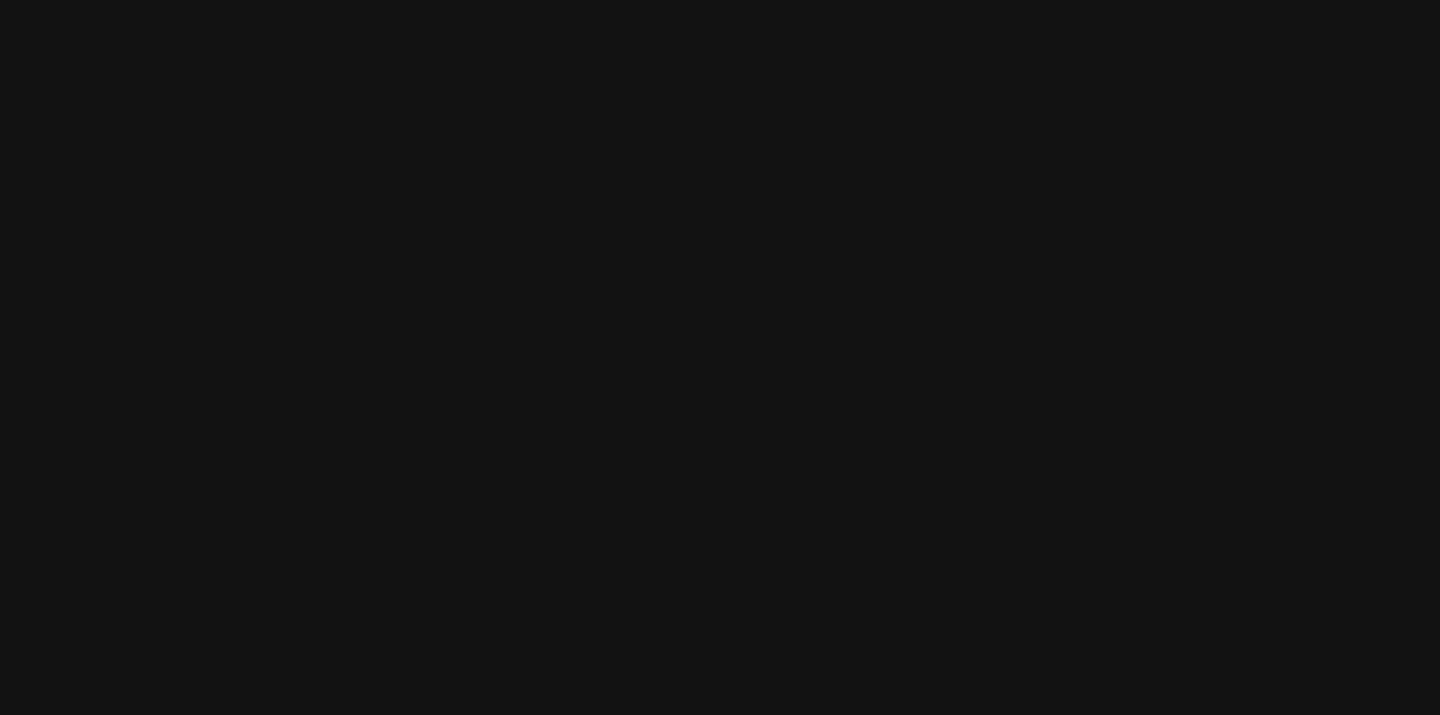 scroll, scrollTop: 0, scrollLeft: 0, axis: both 